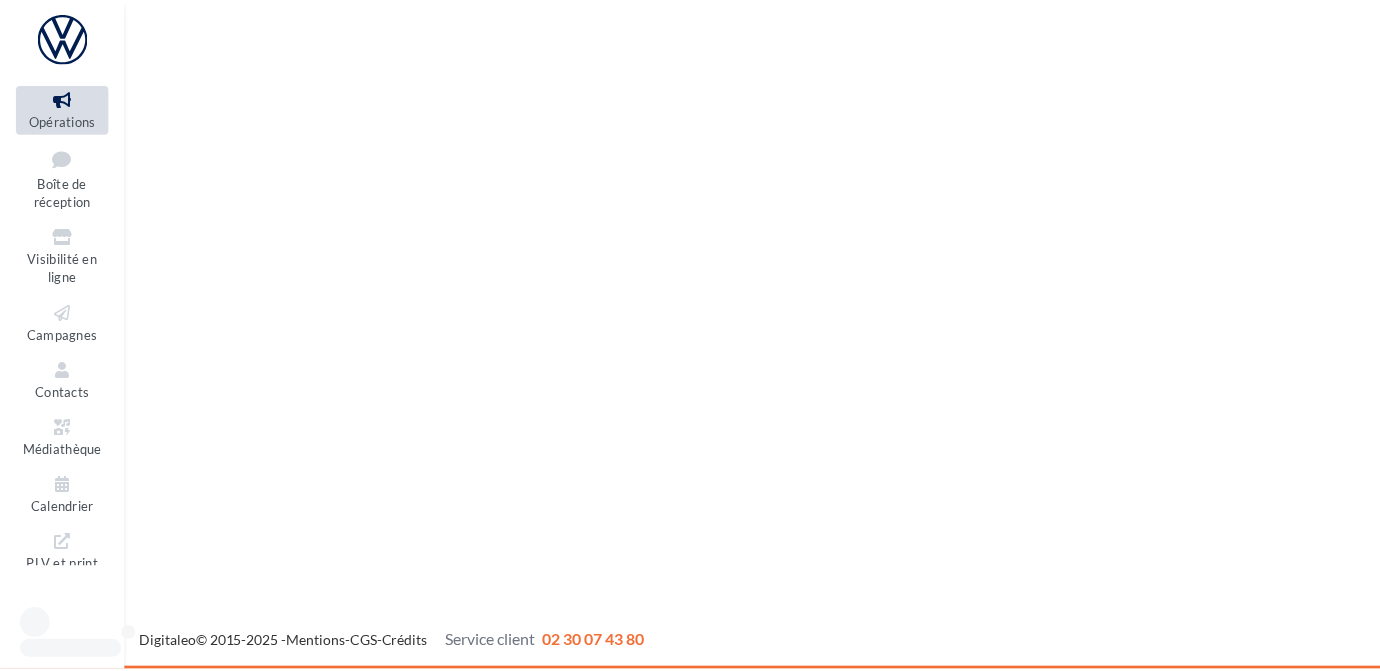scroll, scrollTop: 0, scrollLeft: 0, axis: both 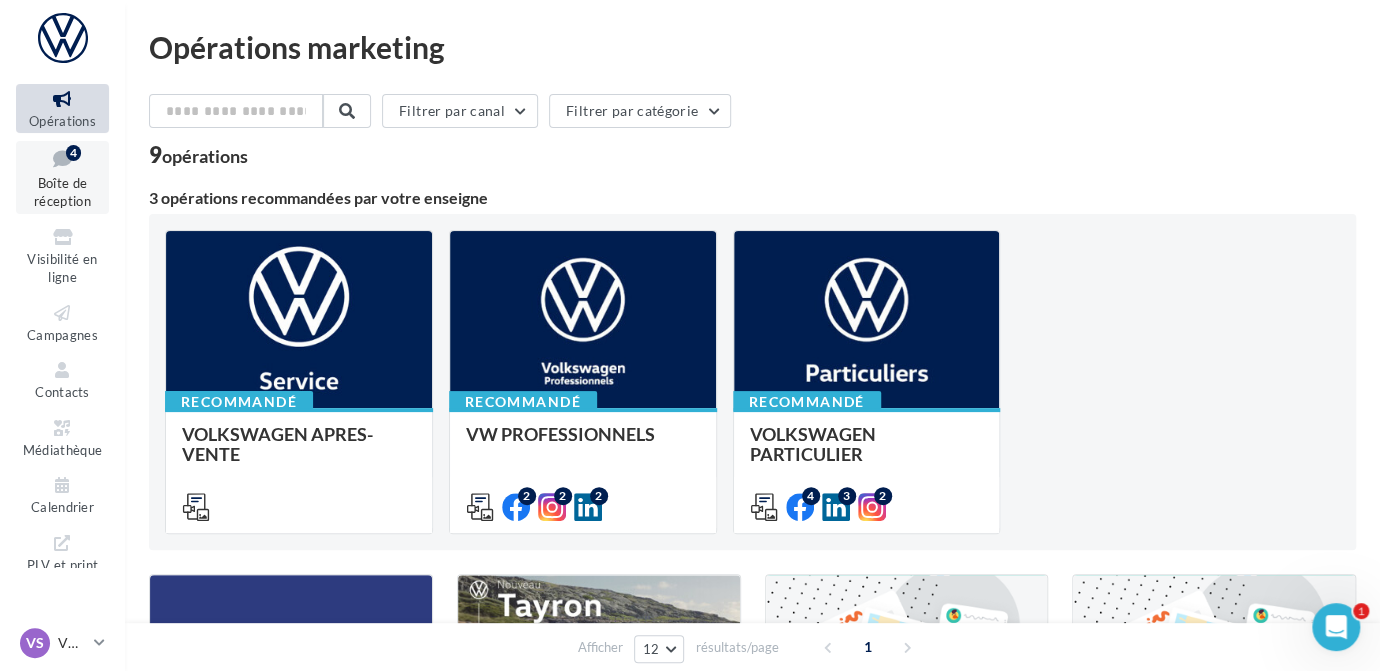 click at bounding box center [62, 158] 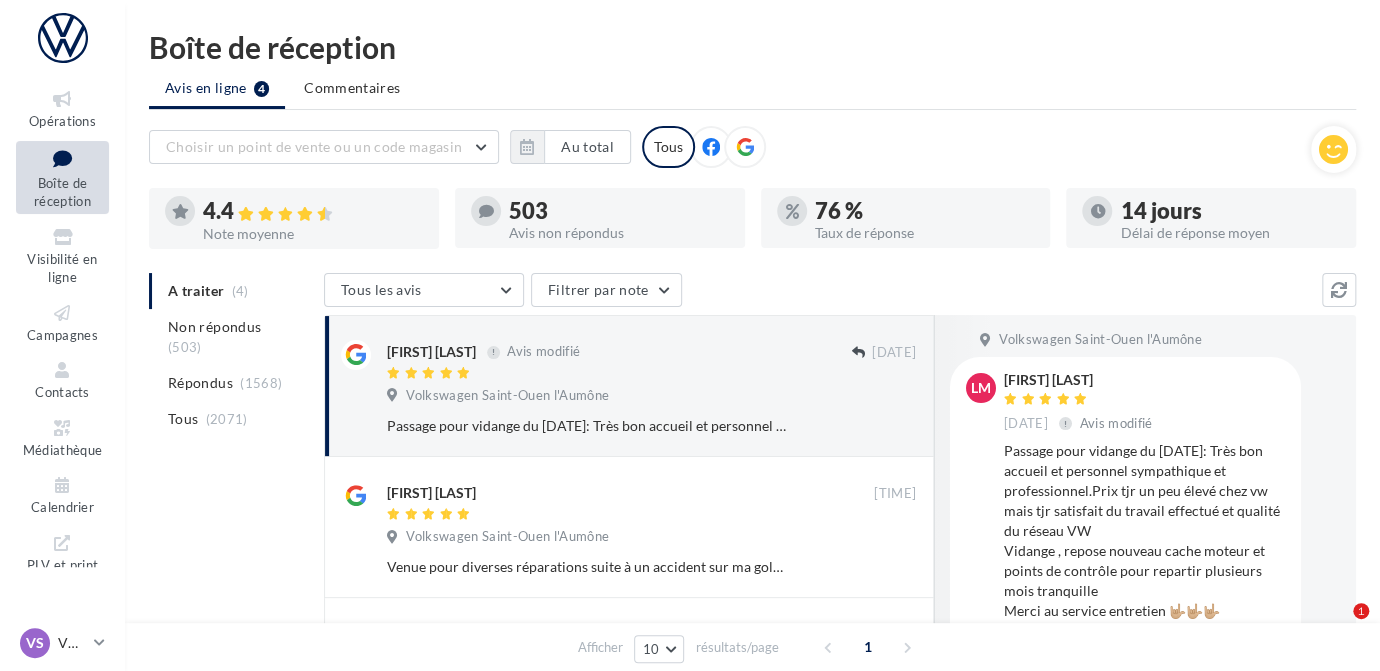 scroll, scrollTop: 58, scrollLeft: 0, axis: vertical 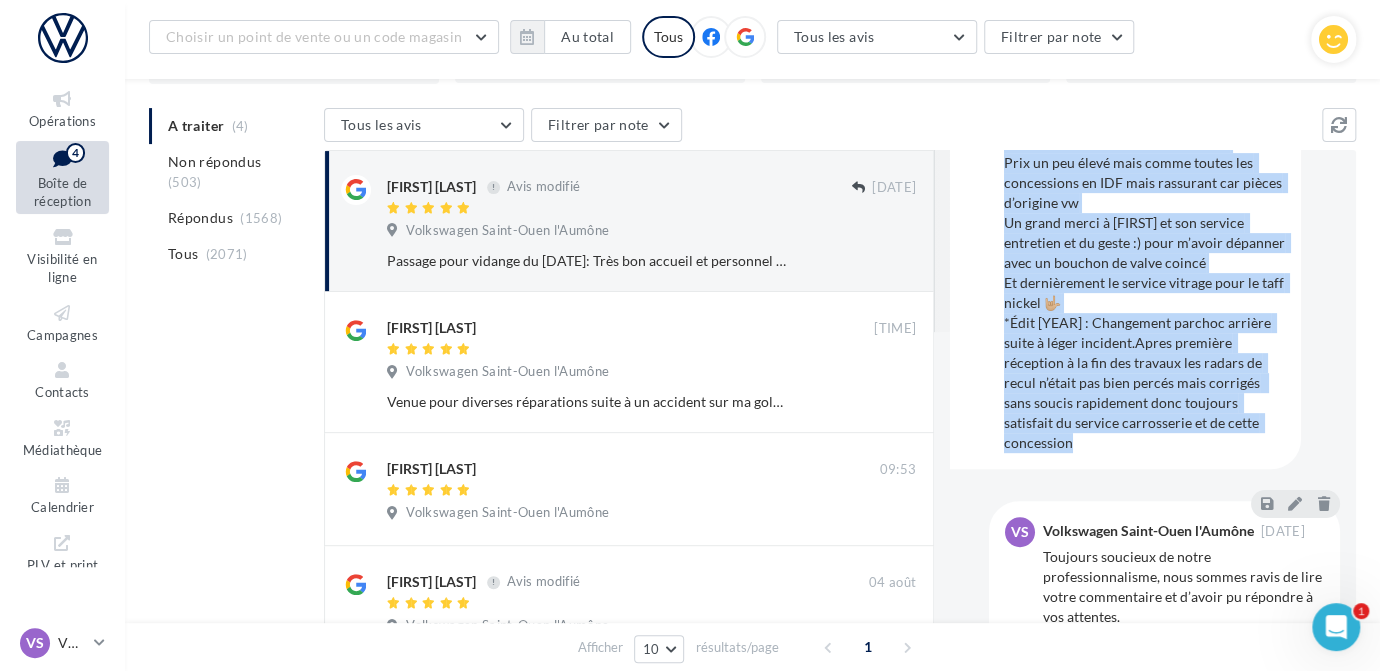 drag, startPoint x: 1000, startPoint y: 284, endPoint x: 1111, endPoint y: 455, distance: 203.8676 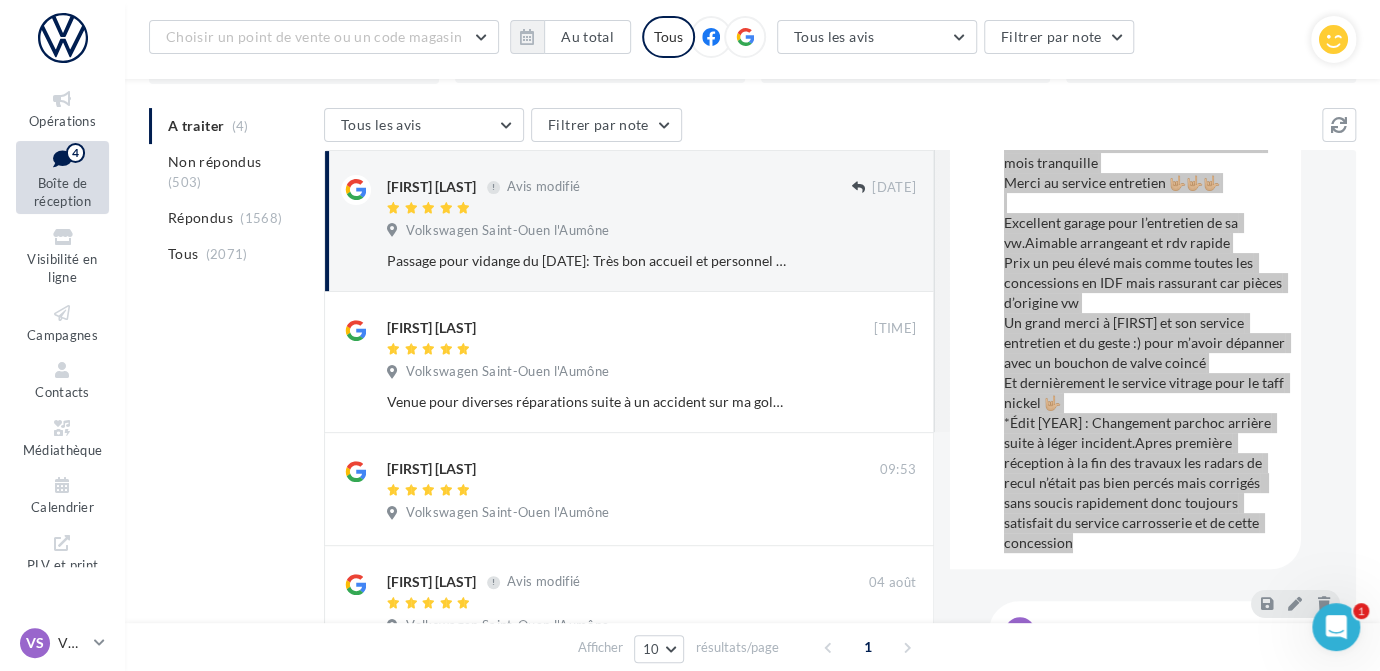 scroll, scrollTop: 368, scrollLeft: 0, axis: vertical 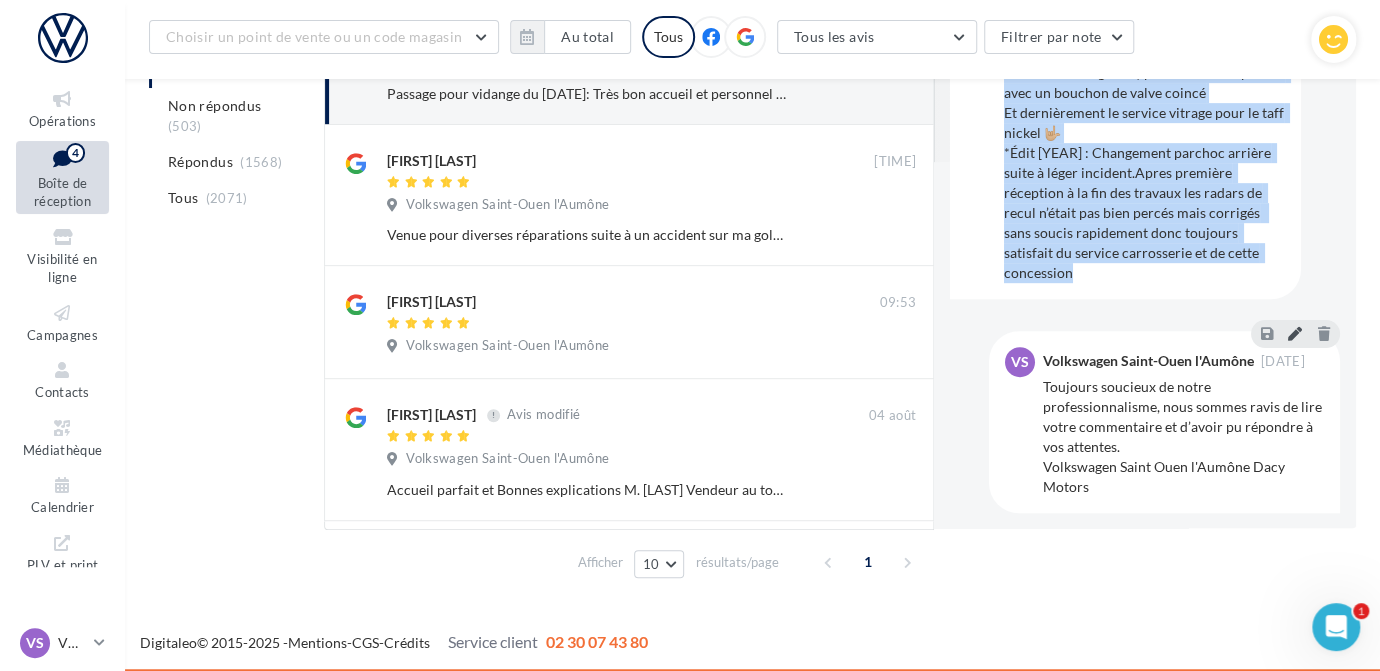 click at bounding box center (1295, 333) 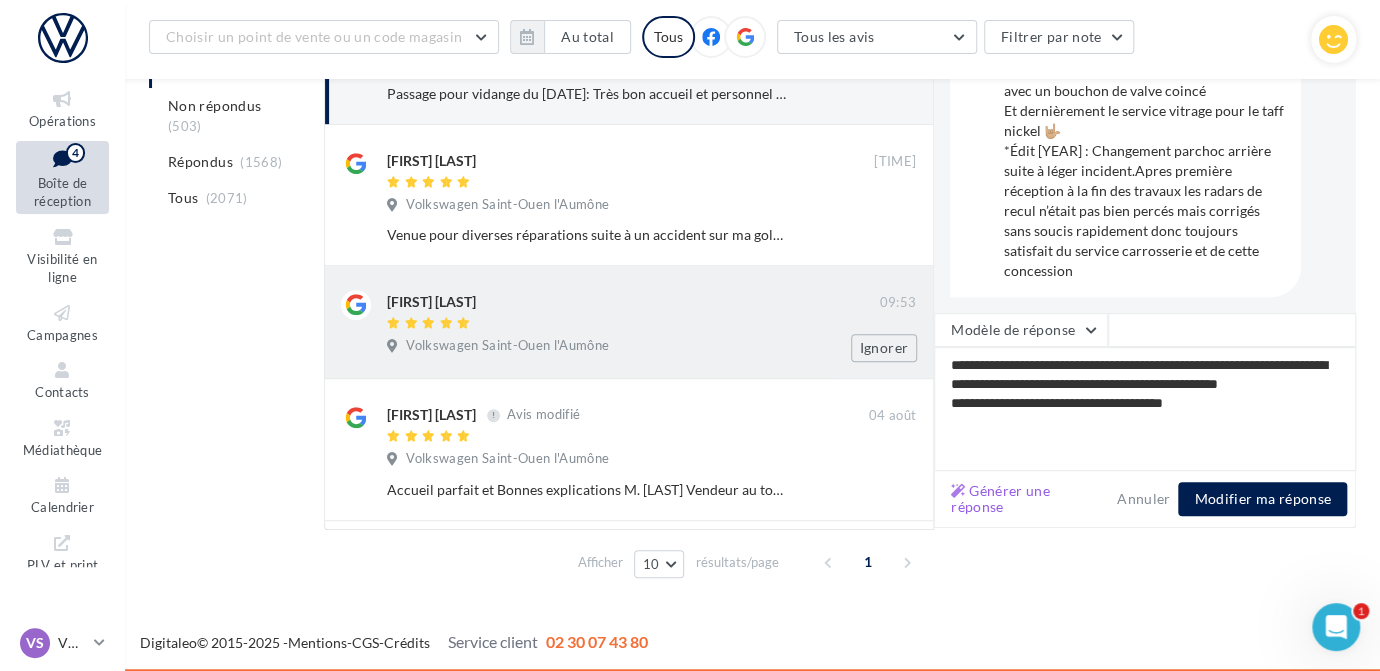 drag, startPoint x: 1263, startPoint y: 420, endPoint x: 803, endPoint y: 314, distance: 472.05508 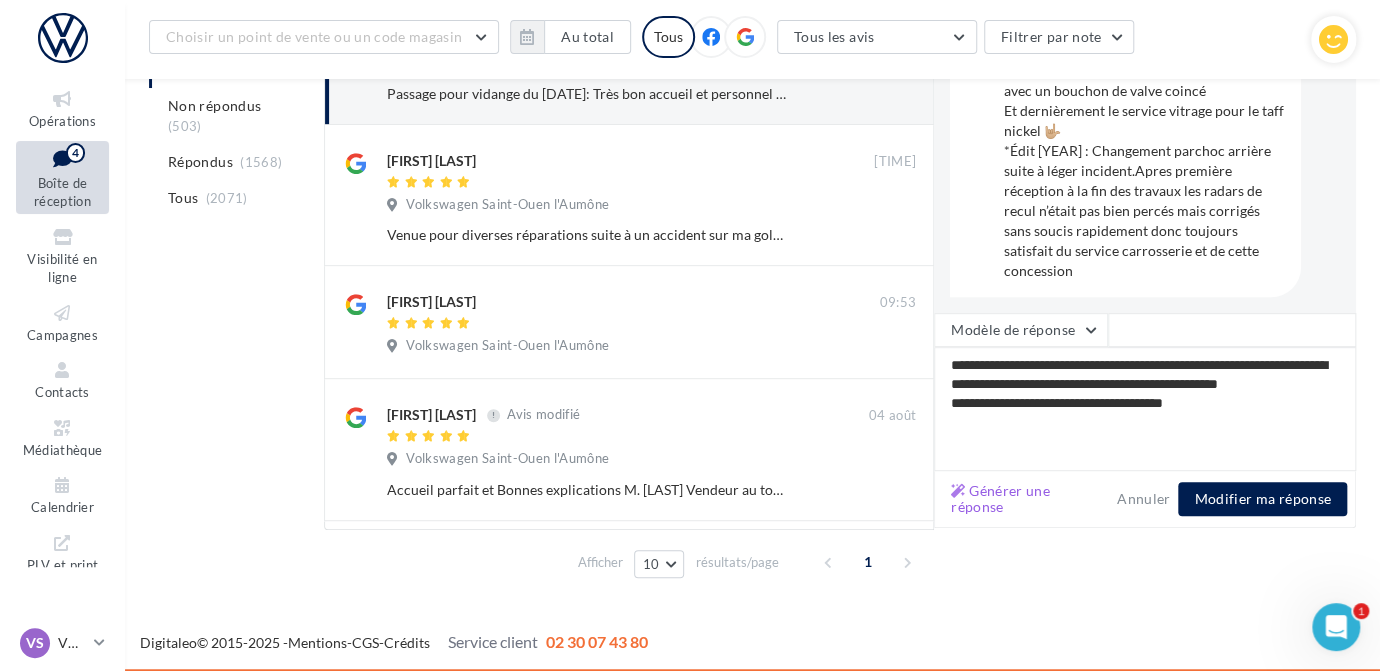 type on "**********" 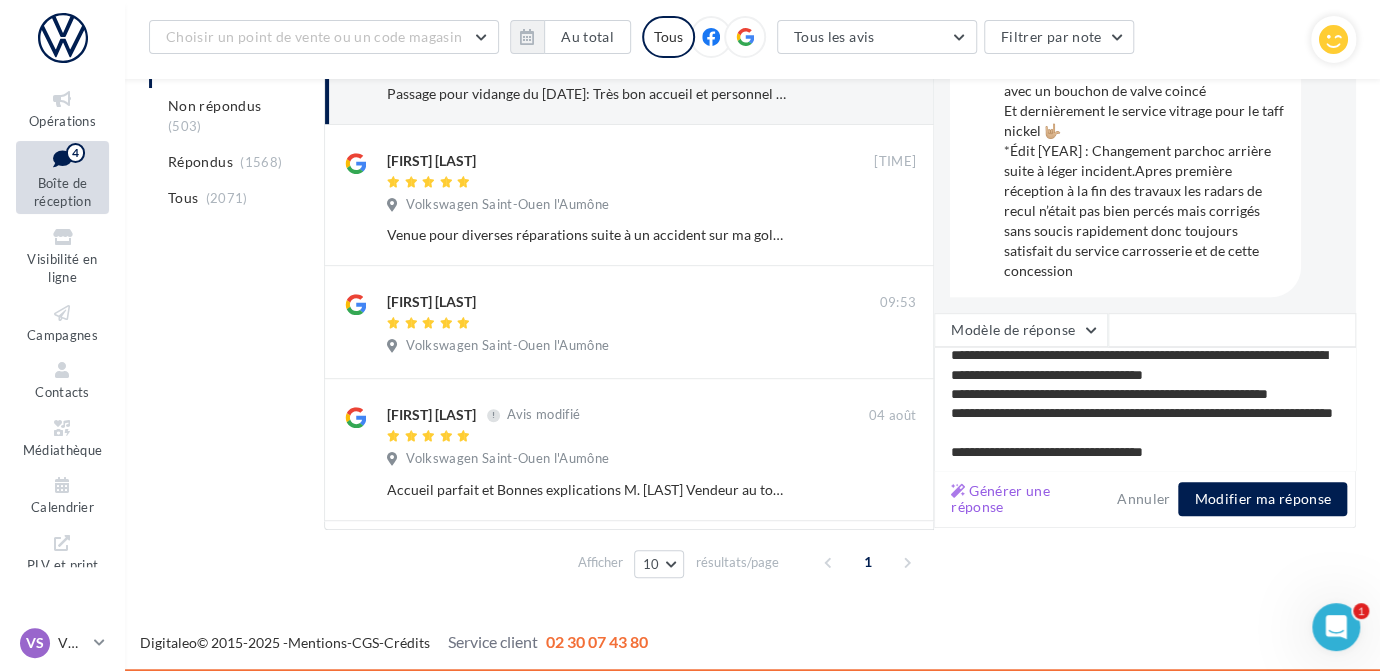 scroll, scrollTop: 183, scrollLeft: 0, axis: vertical 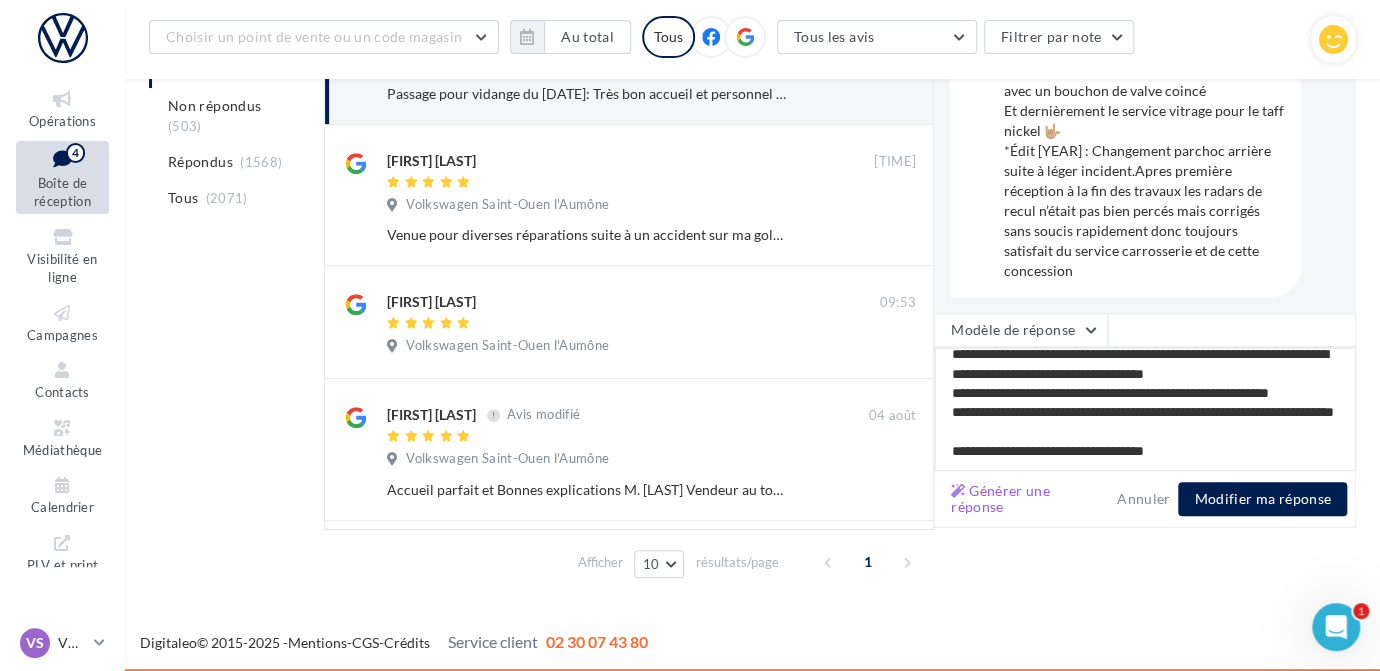 click on "**********" at bounding box center (1145, 409) 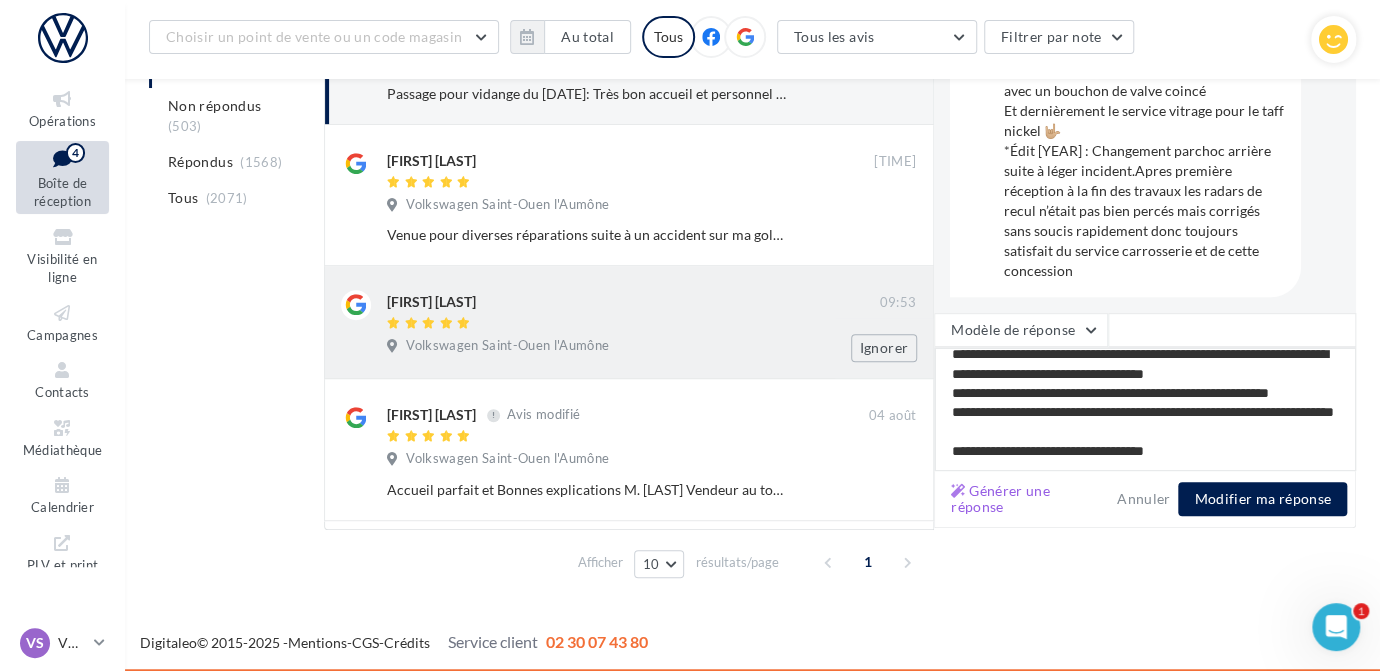 scroll, scrollTop: 0, scrollLeft: 0, axis: both 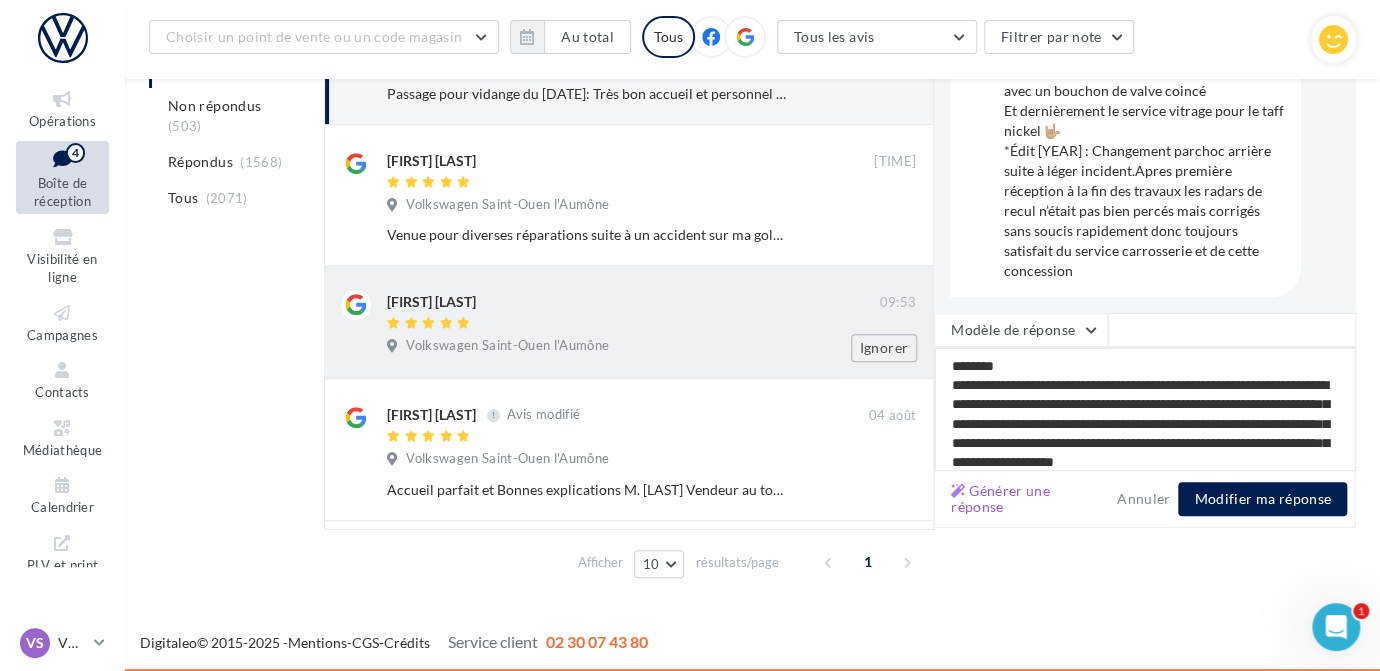 drag, startPoint x: 1226, startPoint y: 453, endPoint x: 860, endPoint y: 268, distance: 410.09875 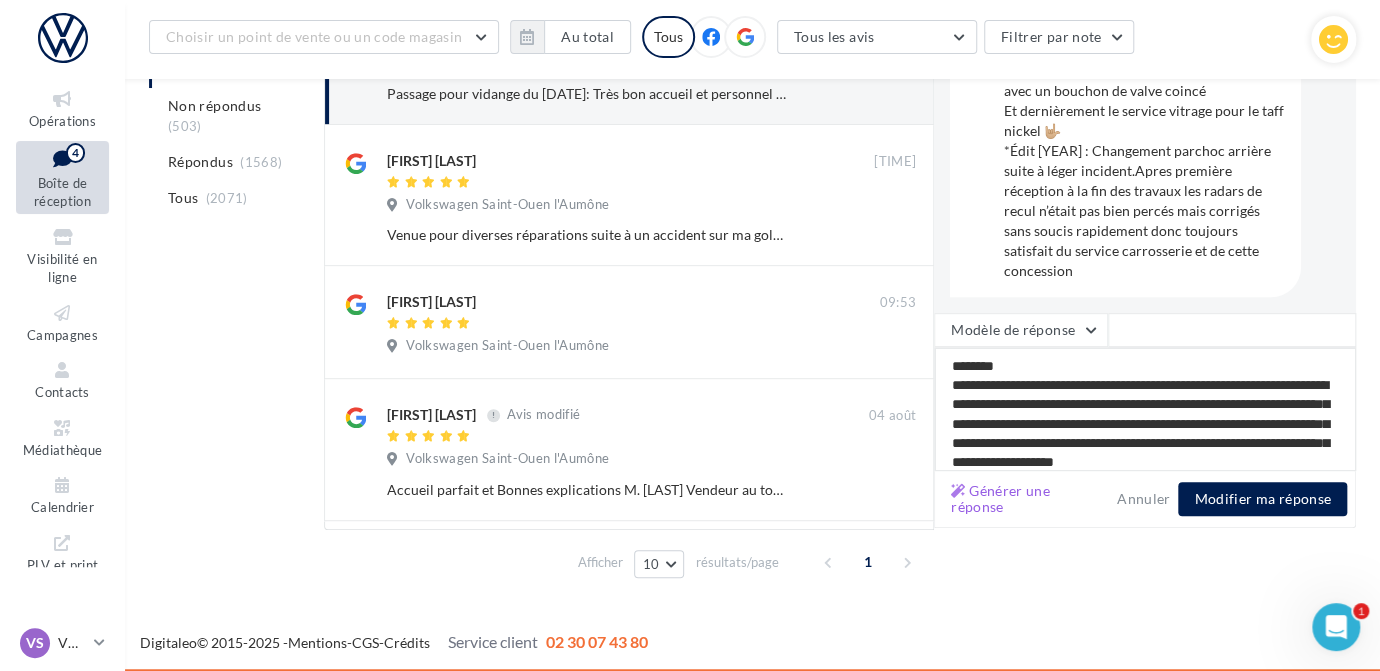 paste on "**********" 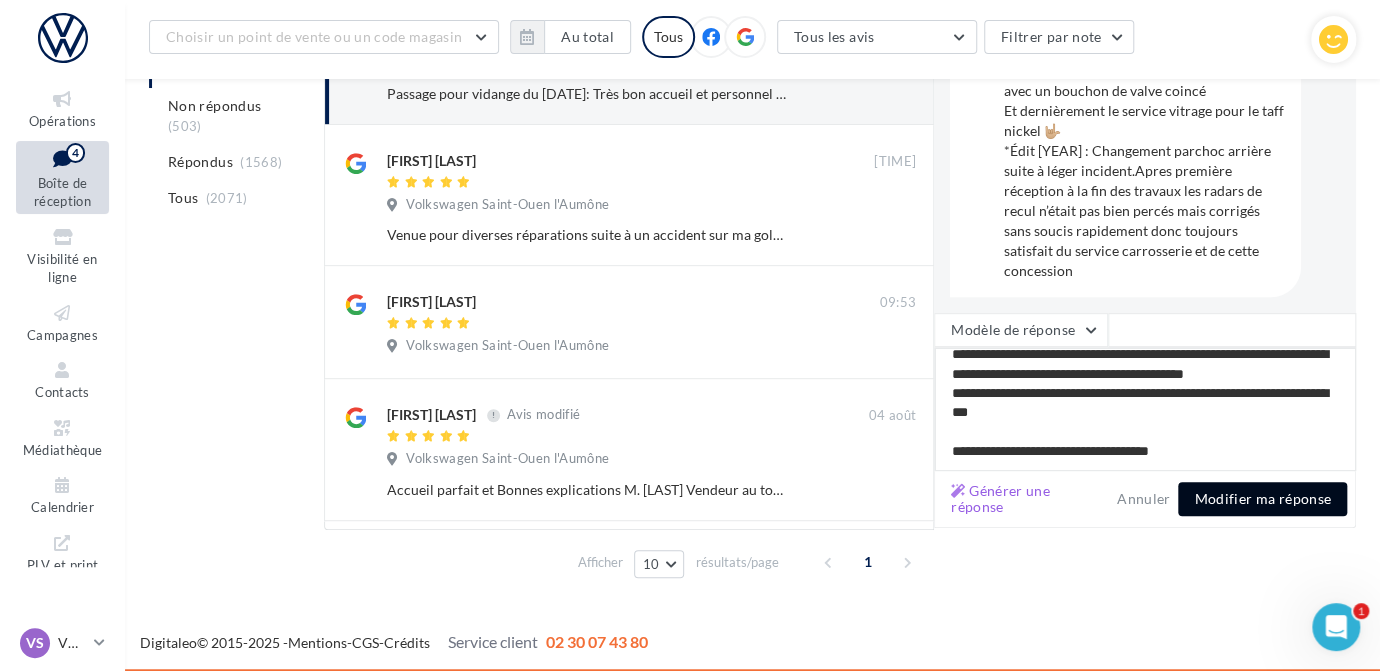 type on "**********" 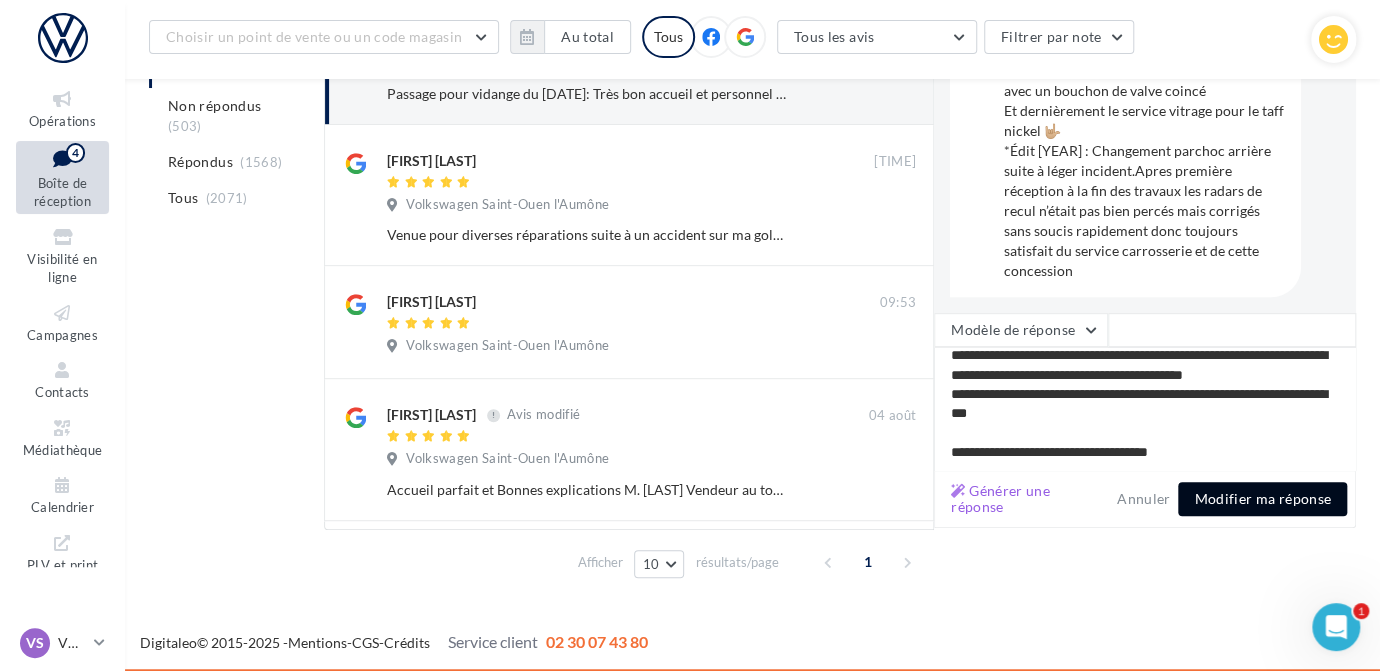 scroll, scrollTop: 135, scrollLeft: 0, axis: vertical 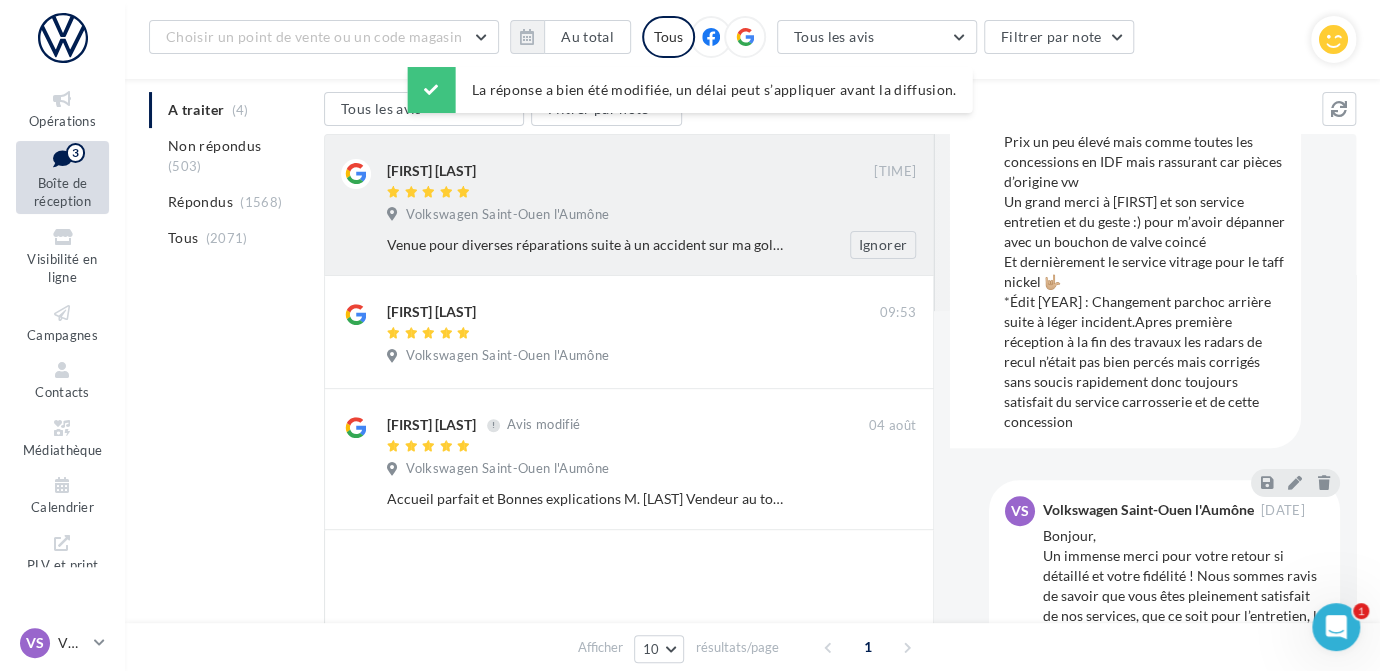click on "Venue pour diverses réparations suite à un accident sur ma golf 7, l'équipe est super, le délai a été respecté, et je suis satisfaite des travaux effectués.
Merci beaucoup" at bounding box center [586, 245] 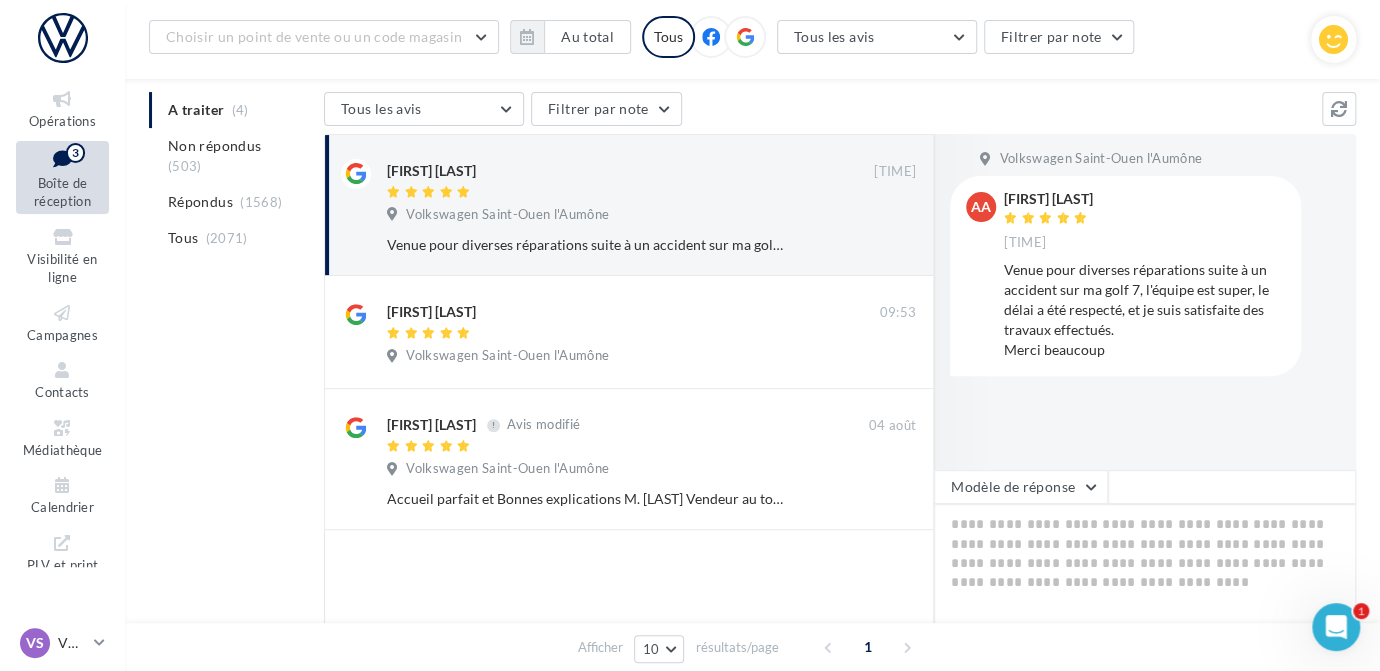 click on "Venue pour diverses réparations suite à un accident sur ma golf 7, l'équipe est super, le délai a été respecté, et je suis satisfaite des travaux effectués.
Merci beaucoup" at bounding box center [1144, 310] 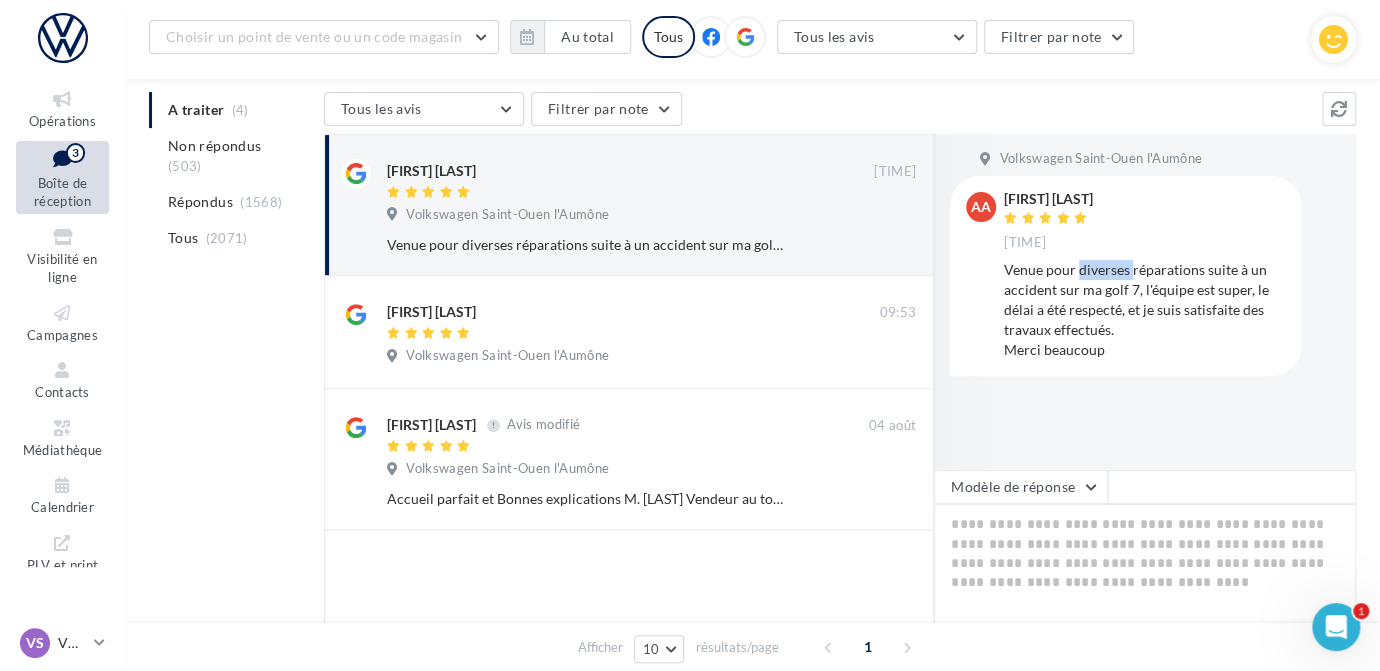 click on "Venue pour diverses réparations suite à un accident sur ma golf 7, l'équipe est super, le délai a été respecté, et je suis satisfaite des travaux effectués.
Merci beaucoup" at bounding box center [1144, 310] 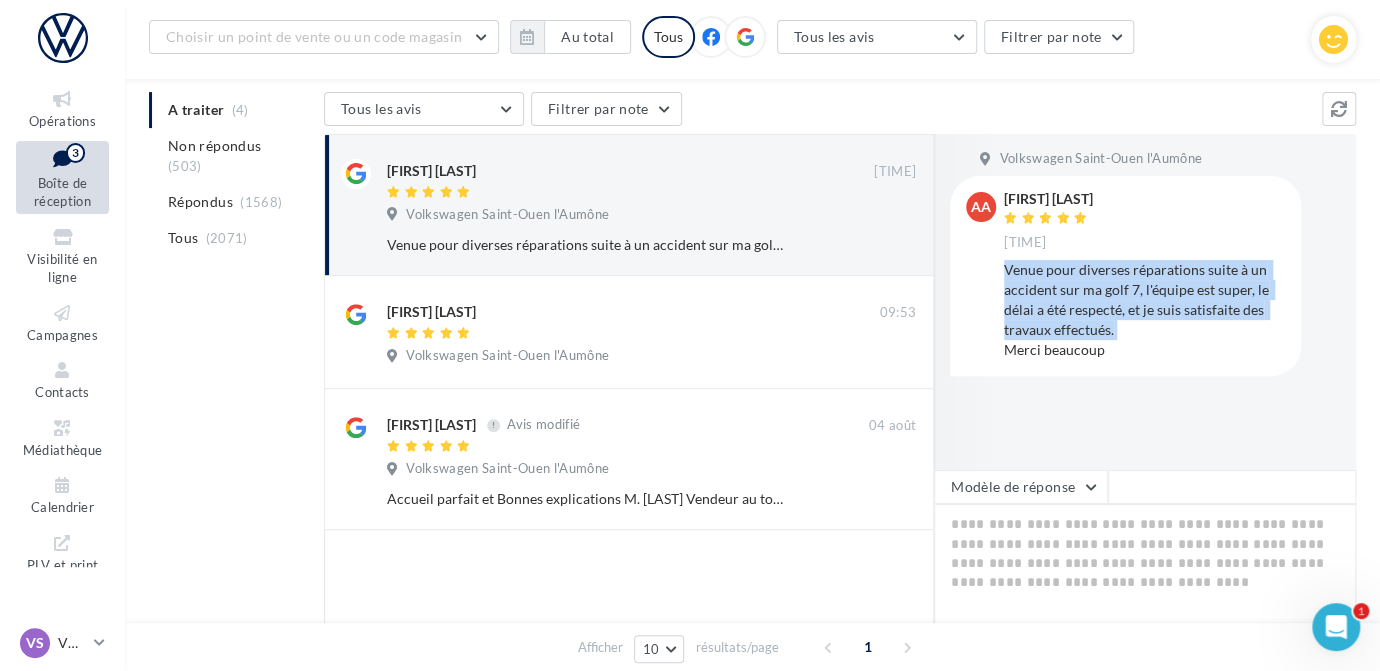 click on "Venue pour diverses réparations suite à un accident sur ma golf 7, l'équipe est super, le délai a été respecté, et je suis satisfaite des travaux effectués.
Merci beaucoup" at bounding box center (1144, 310) 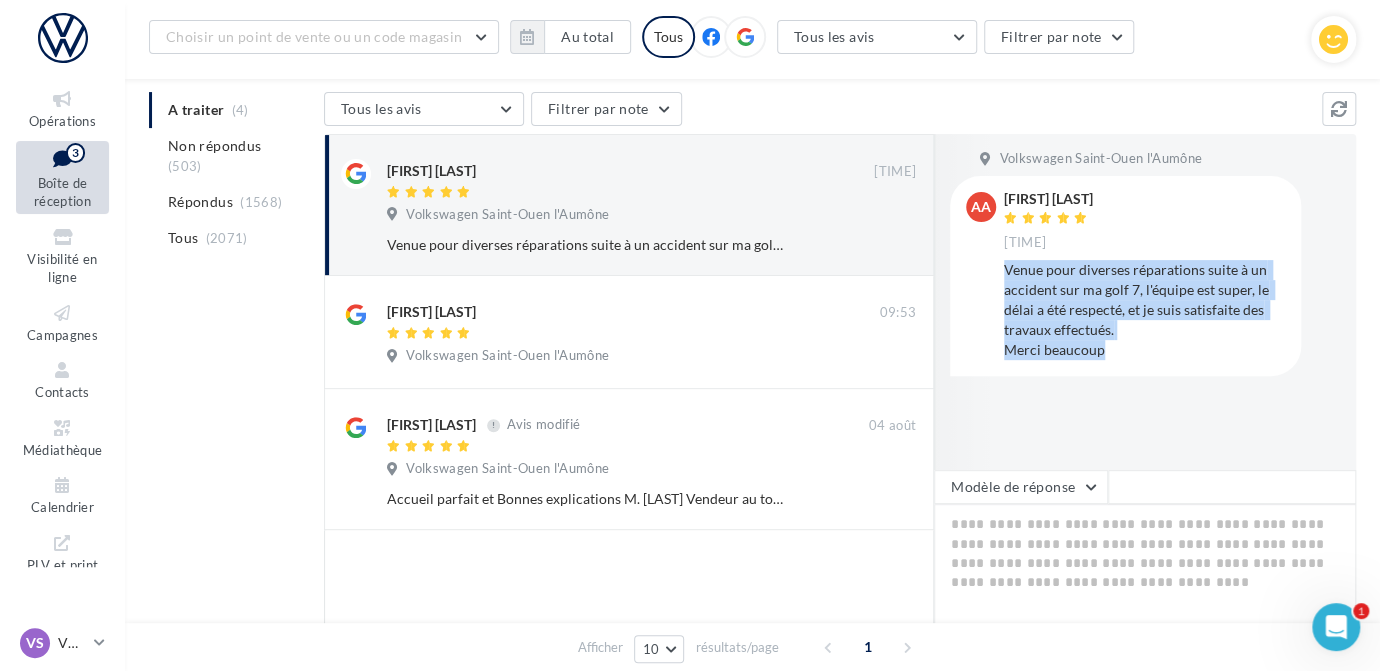 drag, startPoint x: 1126, startPoint y: 354, endPoint x: 1003, endPoint y: 268, distance: 150.08331 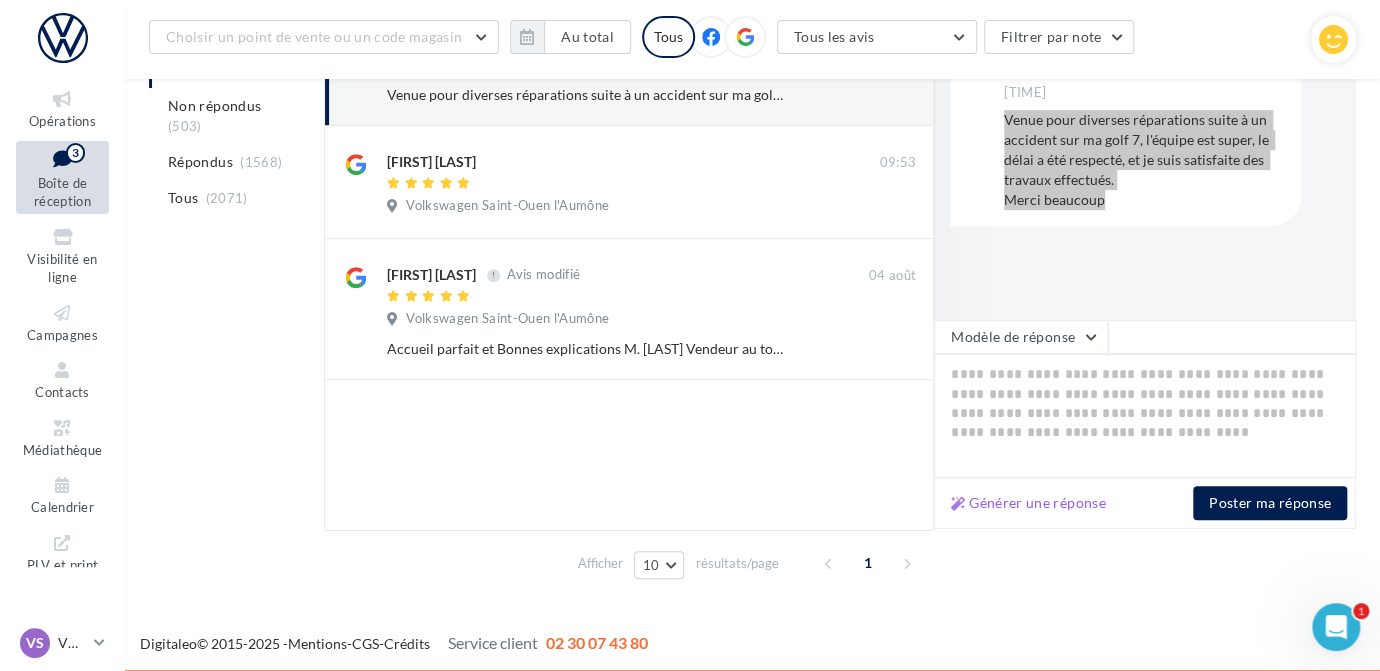 scroll, scrollTop: 348, scrollLeft: 0, axis: vertical 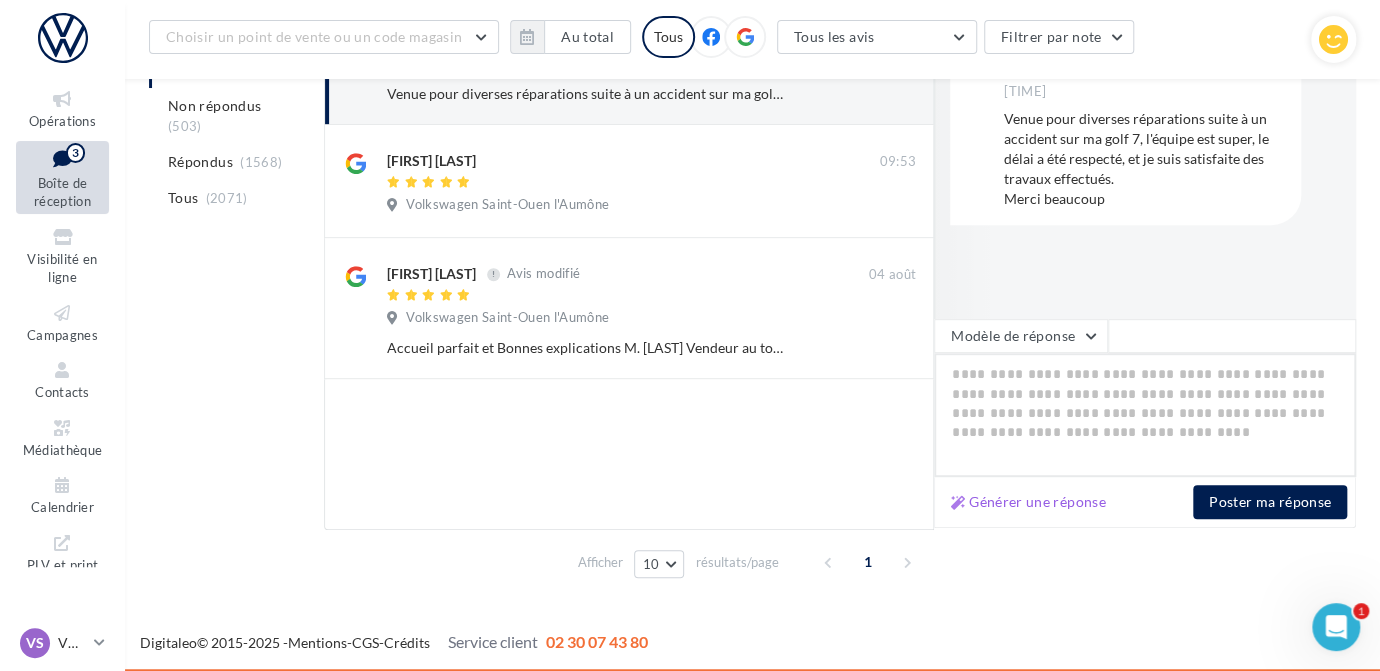 click at bounding box center (1145, 415) 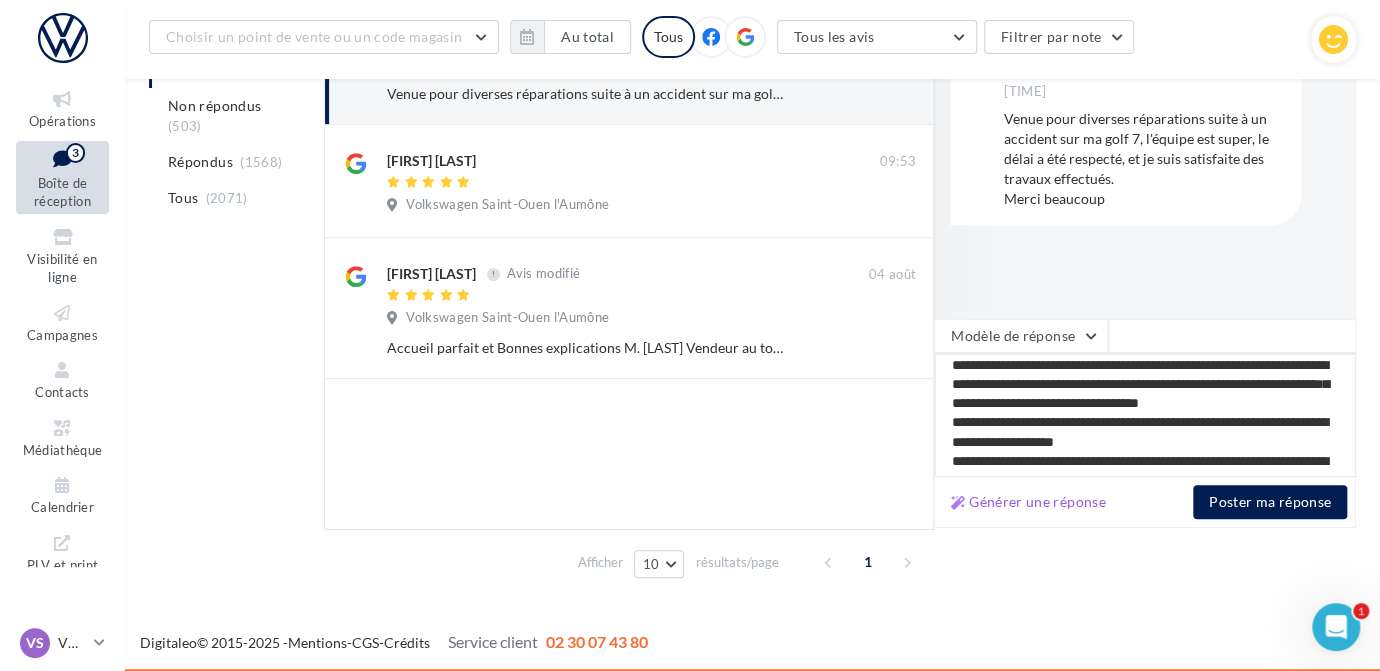 scroll, scrollTop: 0, scrollLeft: 0, axis: both 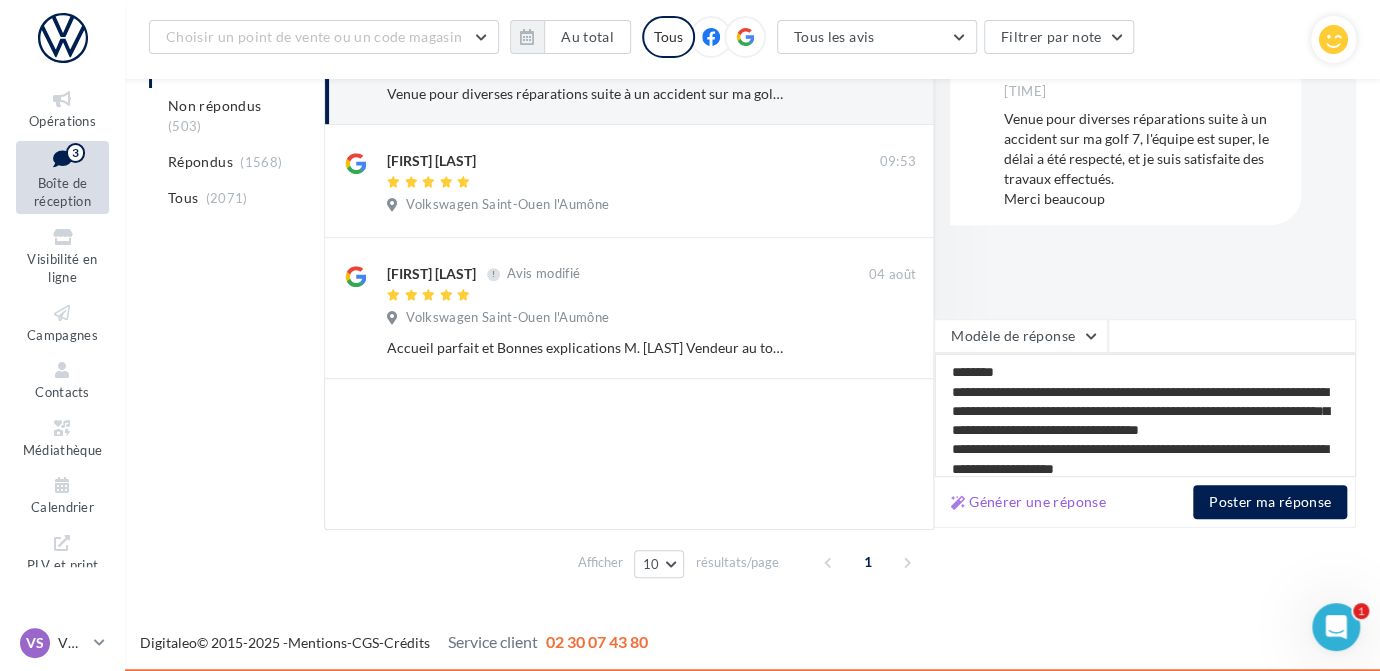click on "**********" at bounding box center [1145, 415] 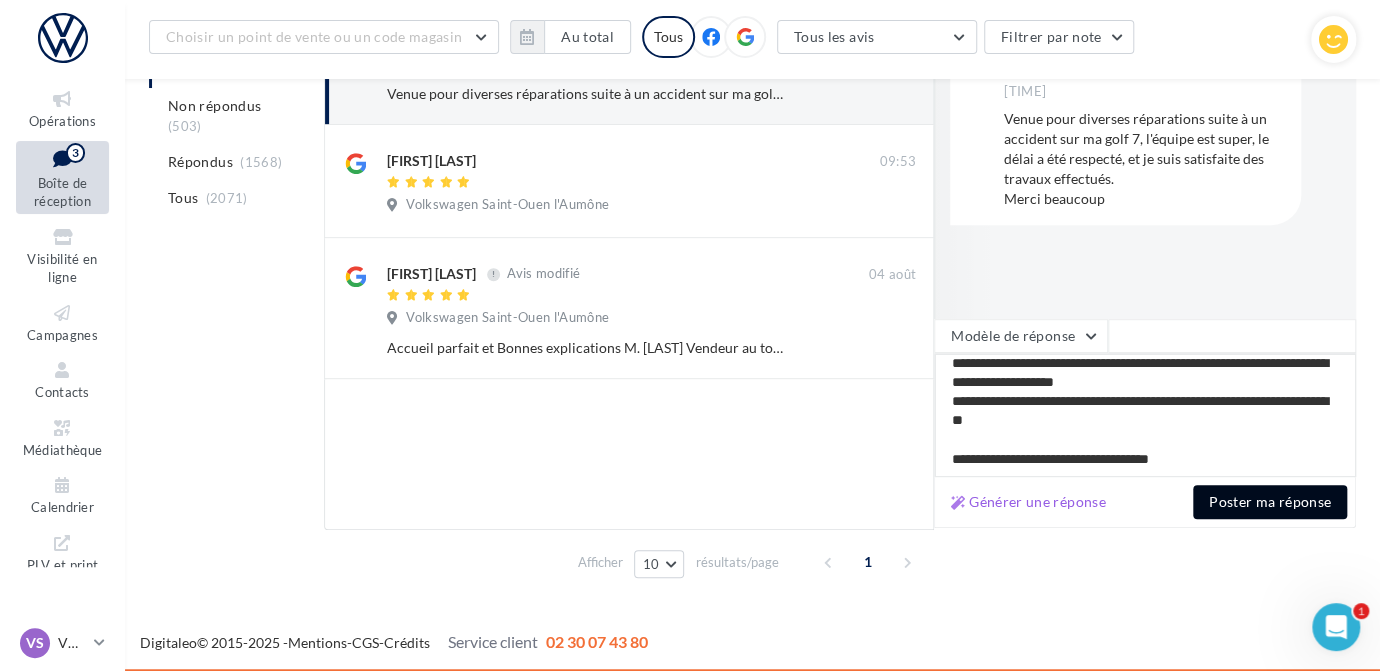 type on "**********" 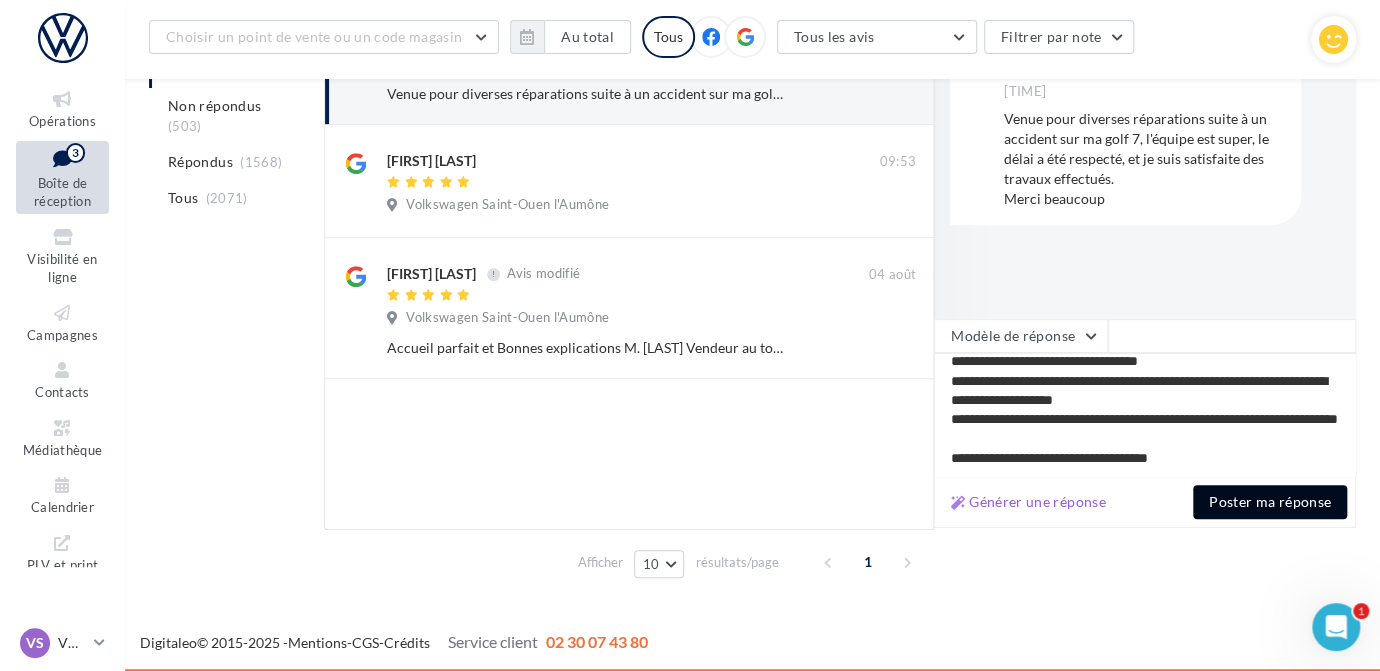 scroll, scrollTop: 104, scrollLeft: 0, axis: vertical 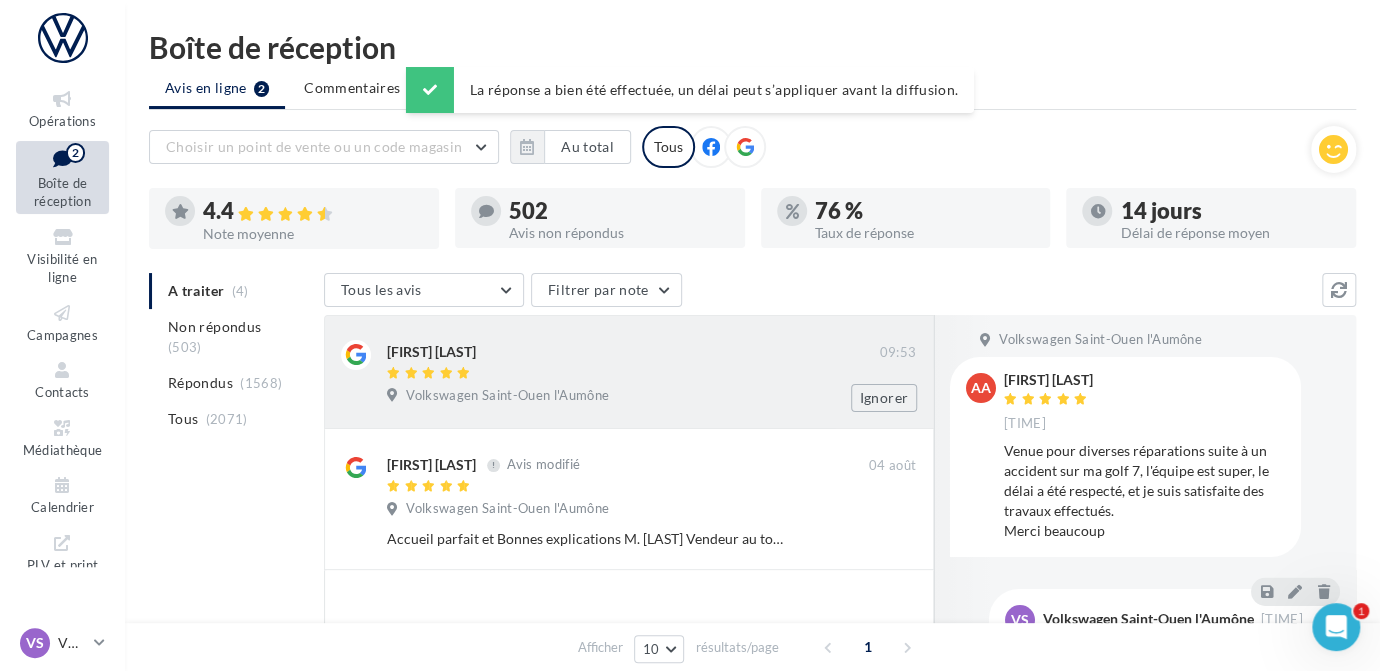 click on "Maryline Gueux
09:53
Volkswagen Saint-Ouen l'Aumône
Ignorer" at bounding box center [651, 376] 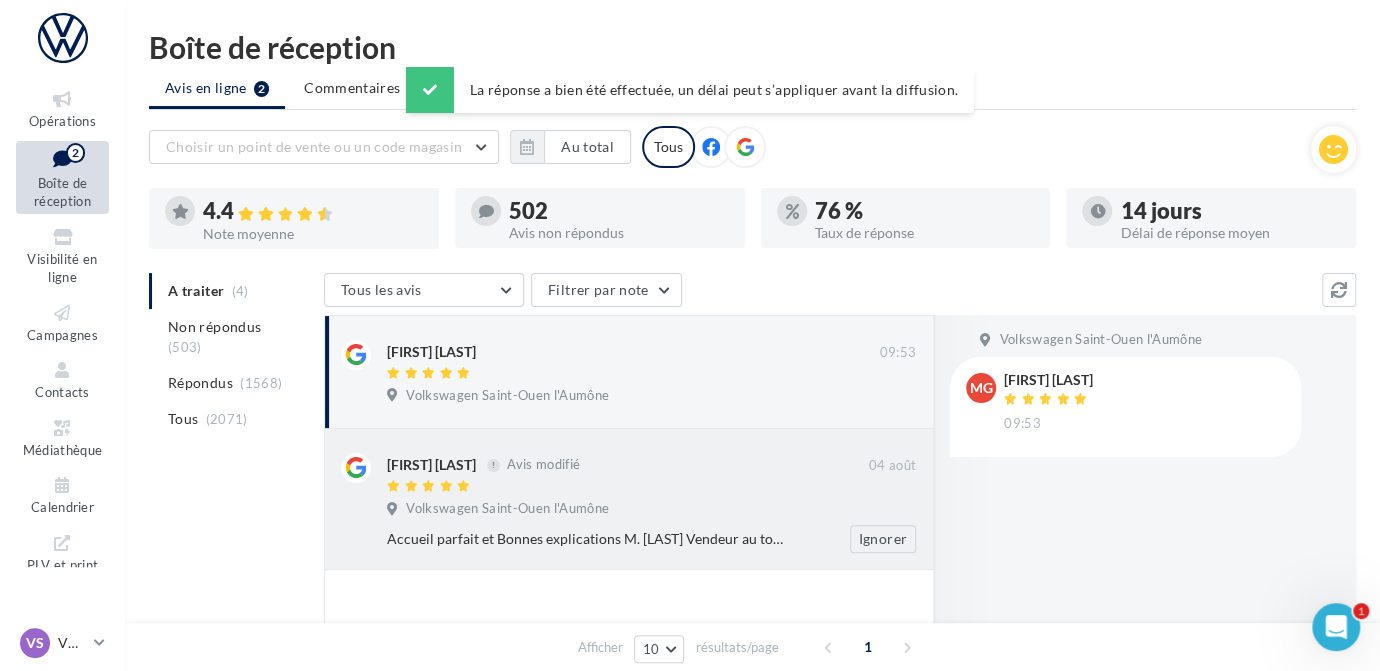 click on "Kiki Le Ouaf
Avis modifié" at bounding box center (628, 474) 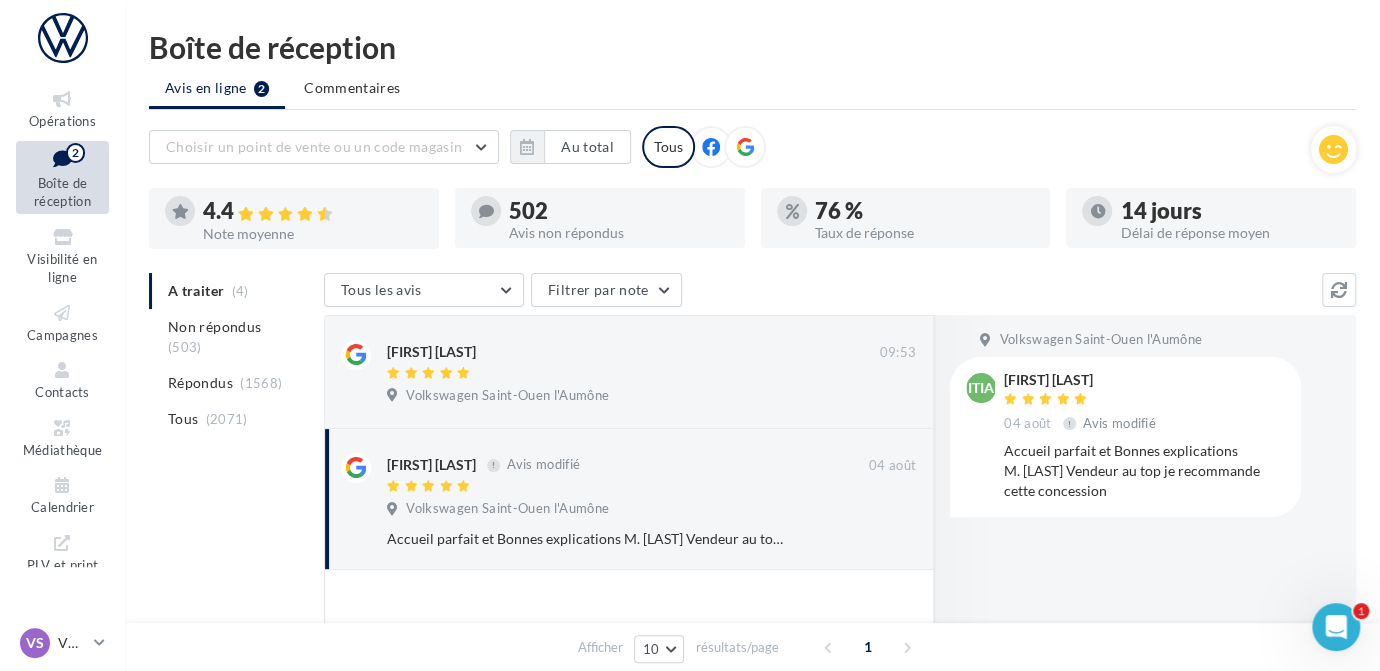 click on "Accueil parfait et Bonnes explications
M. JAHAN Vendeur au top je recommande cette concession" at bounding box center [1144, 471] 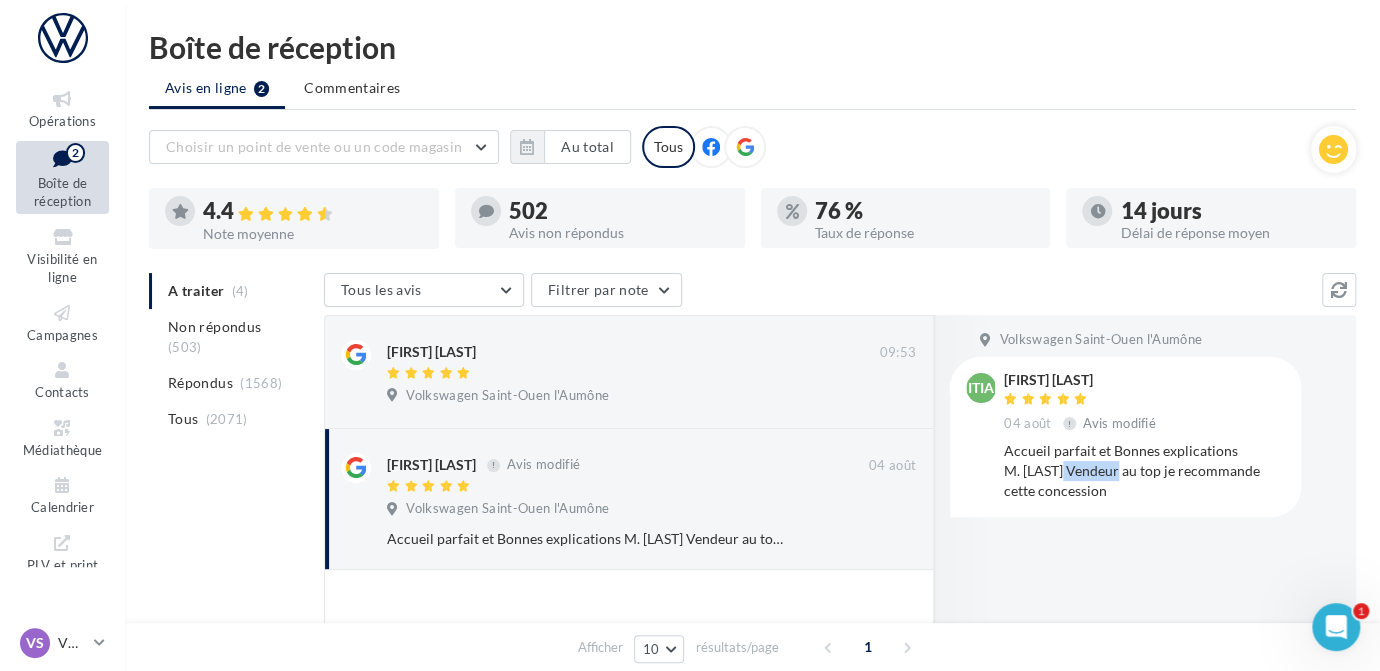 click on "Accueil parfait et Bonnes explications
M. JAHAN Vendeur au top je recommande cette concession" at bounding box center (1144, 471) 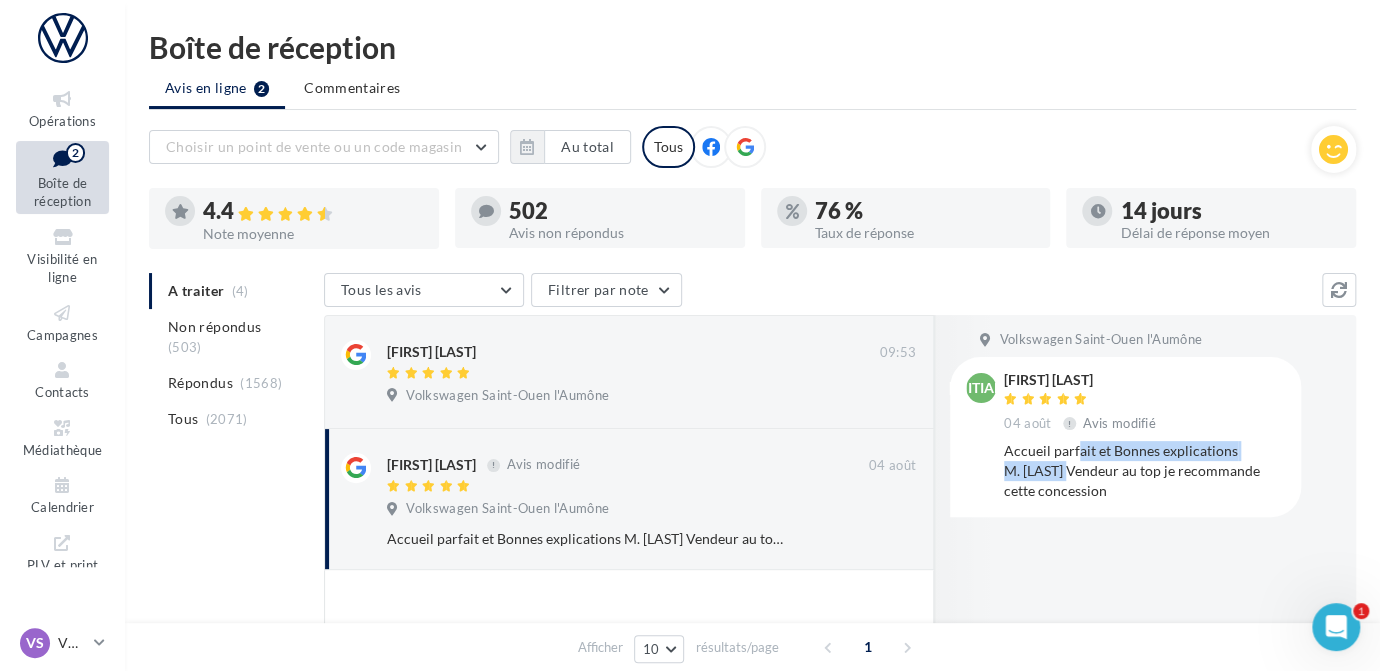 click on "Accueil parfait et Bonnes explications
M. JAHAN Vendeur au top je recommande cette concession" at bounding box center [1144, 471] 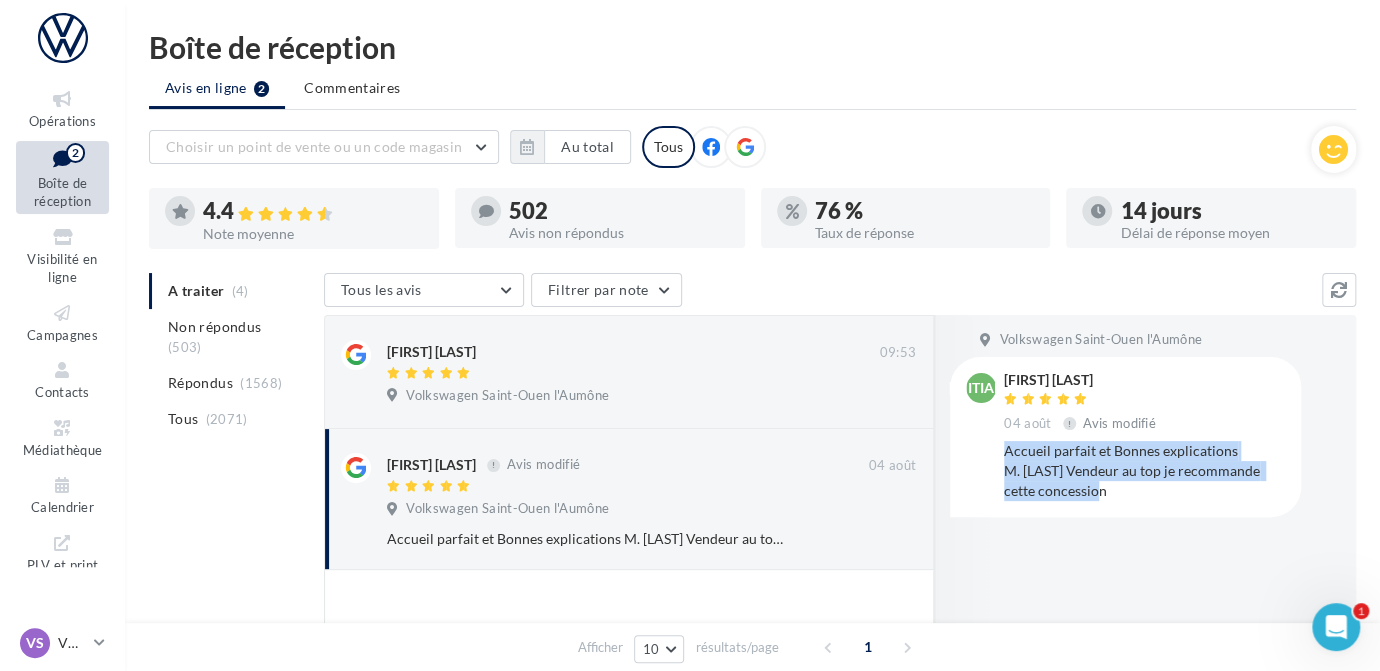 drag, startPoint x: 1130, startPoint y: 485, endPoint x: 1003, endPoint y: 453, distance: 130.96947 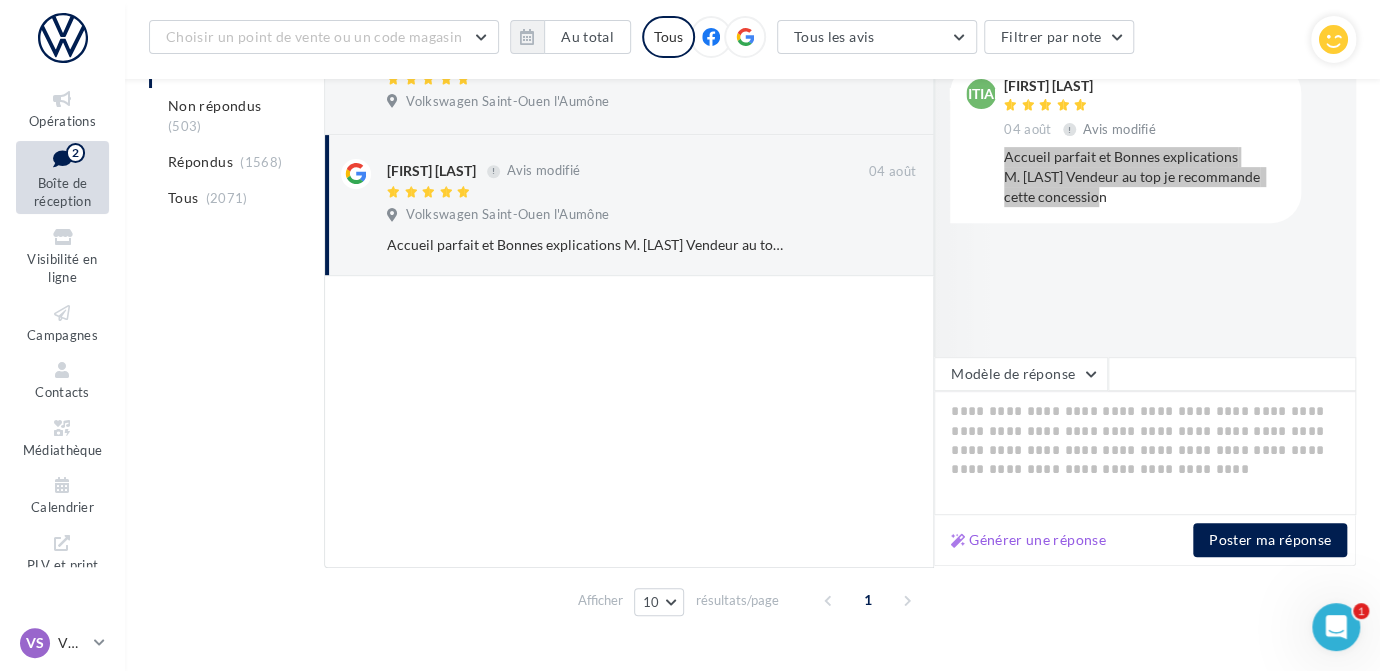 scroll, scrollTop: 348, scrollLeft: 0, axis: vertical 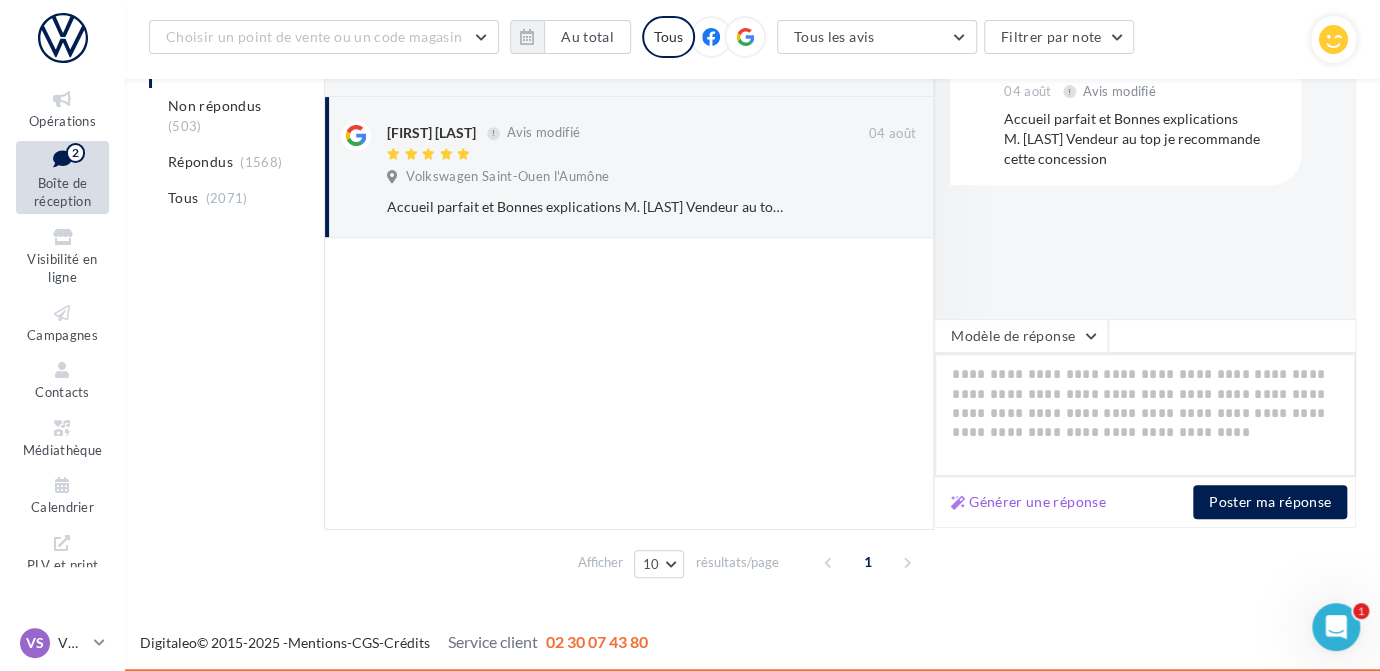 click at bounding box center (1145, 415) 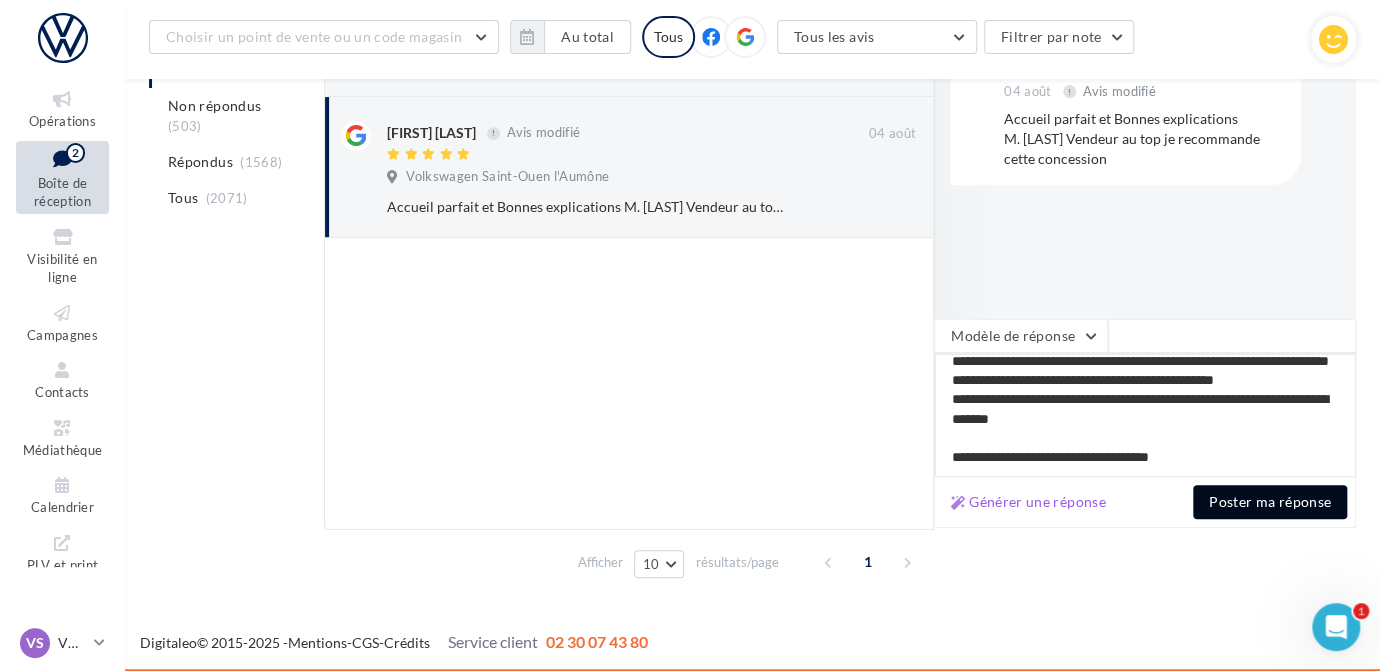 type on "**********" 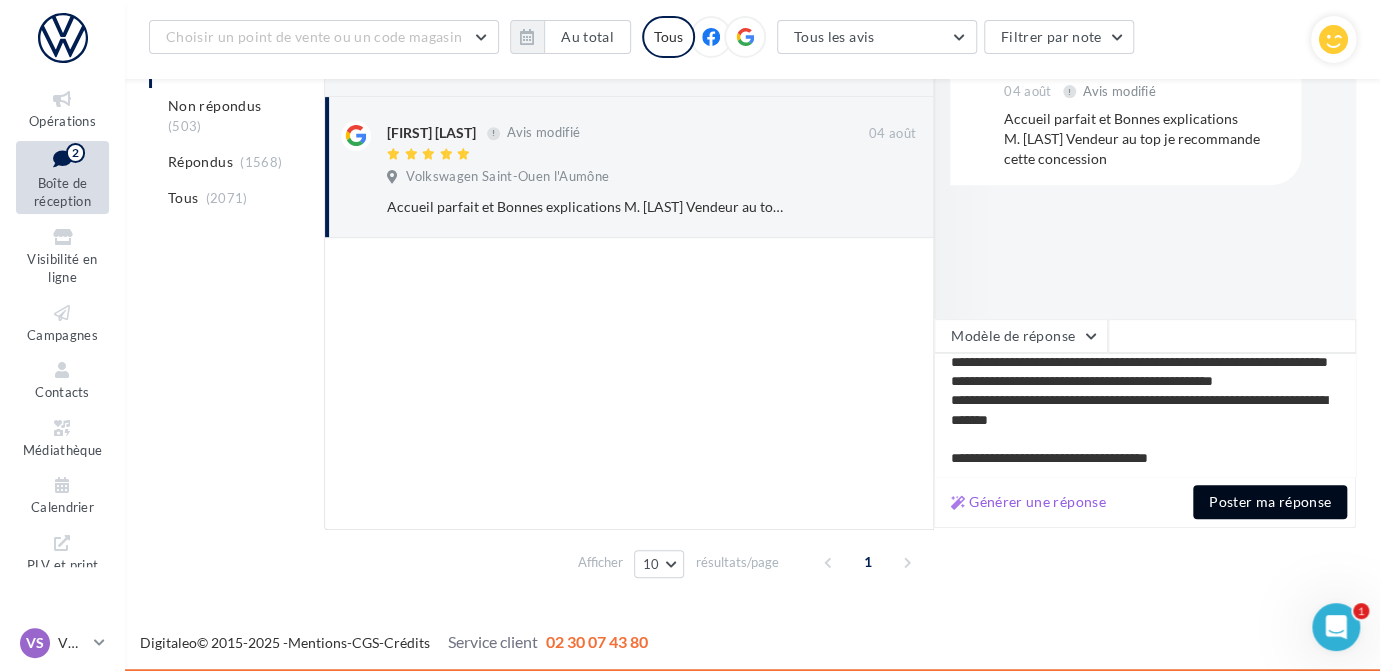 click on "Poster ma réponse" at bounding box center [1270, 502] 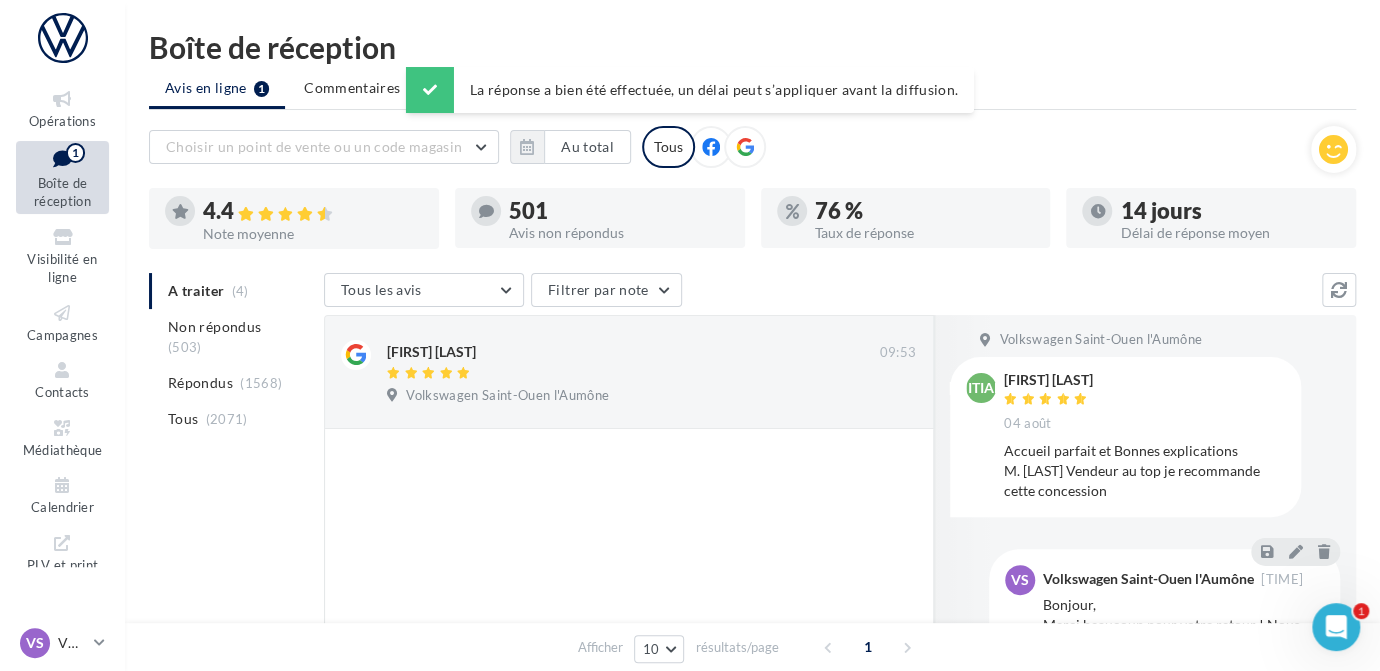 scroll, scrollTop: 0, scrollLeft: 0, axis: both 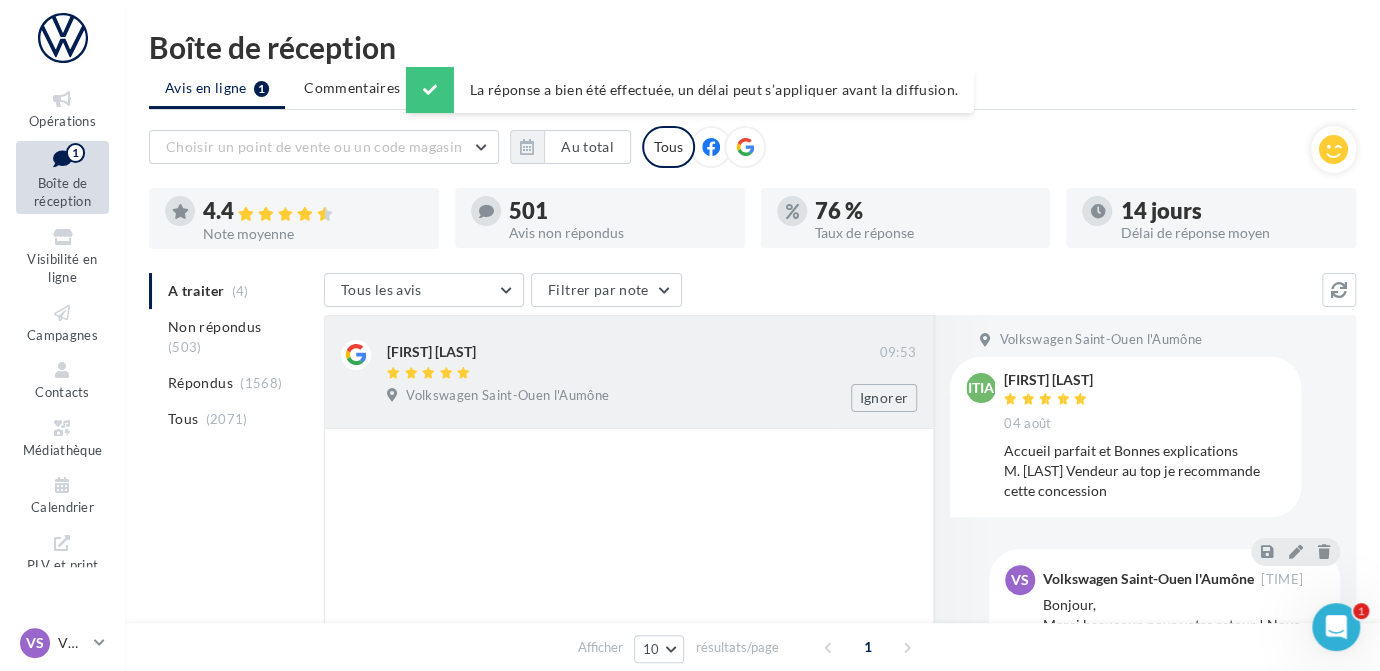 click on "Volkswagen Saint-Ouen l'Aumône" at bounding box center (507, 396) 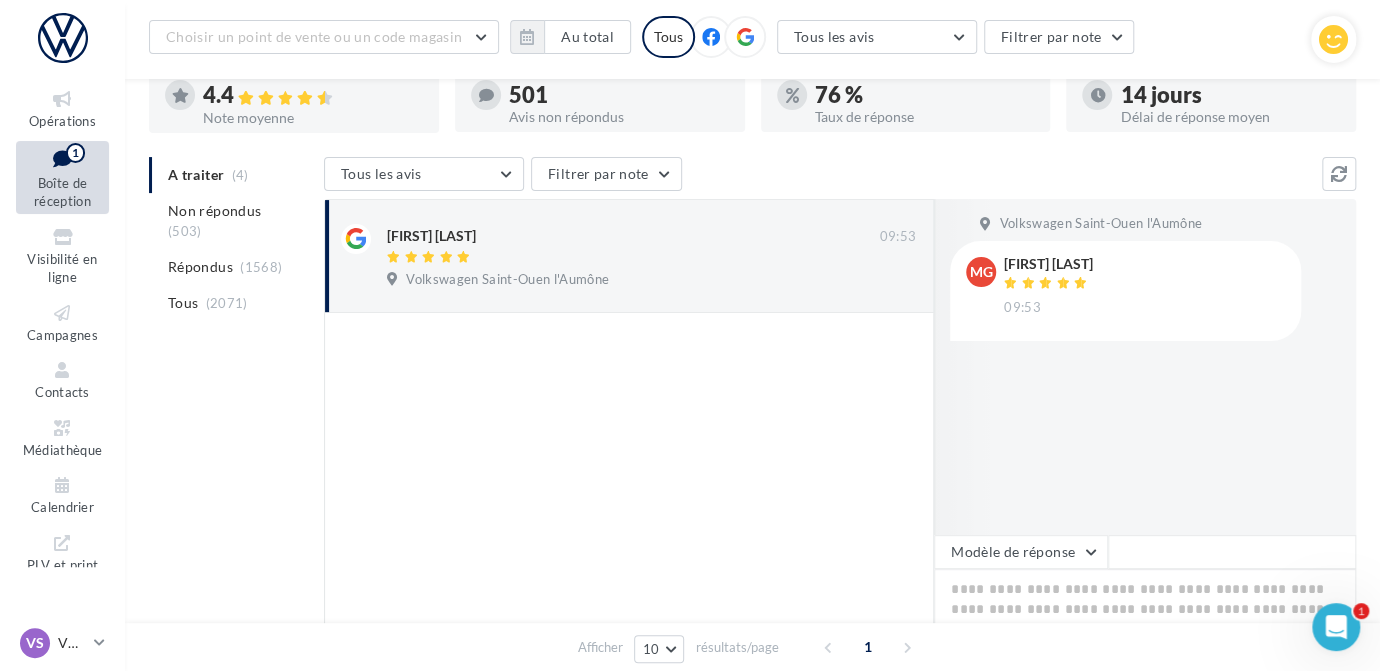 scroll, scrollTop: 272, scrollLeft: 0, axis: vertical 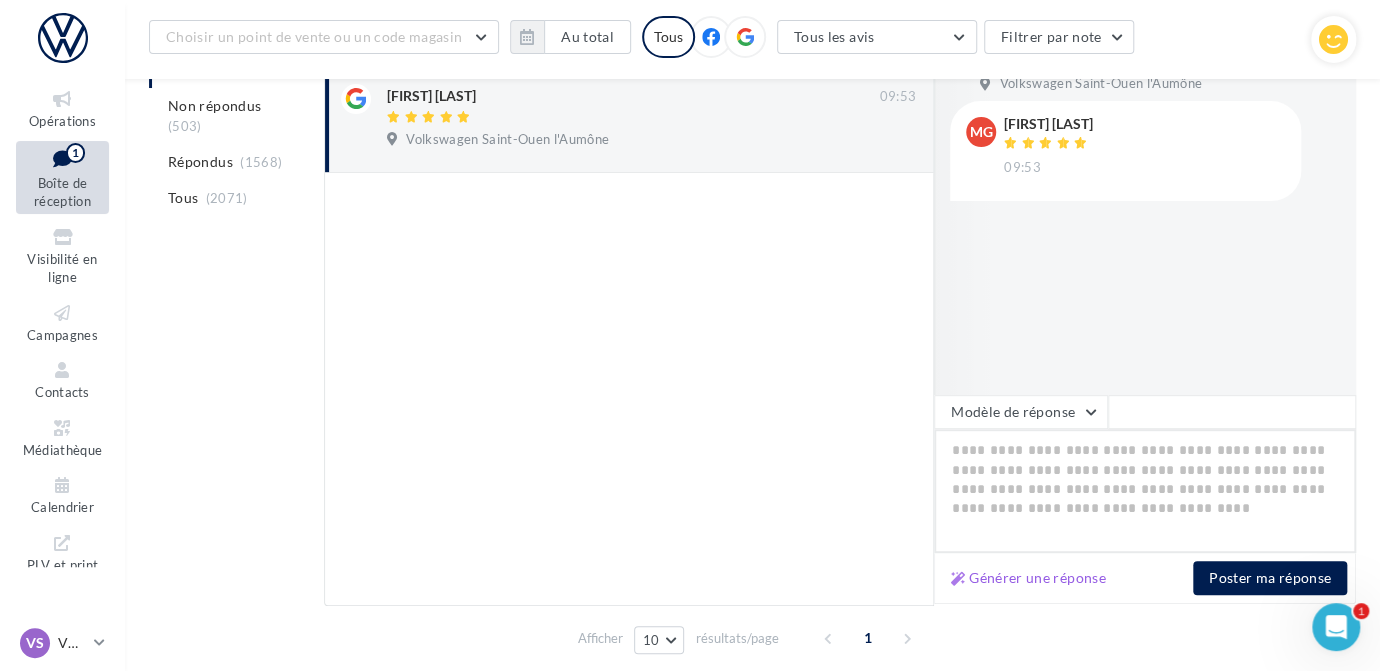 click at bounding box center [1145, 491] 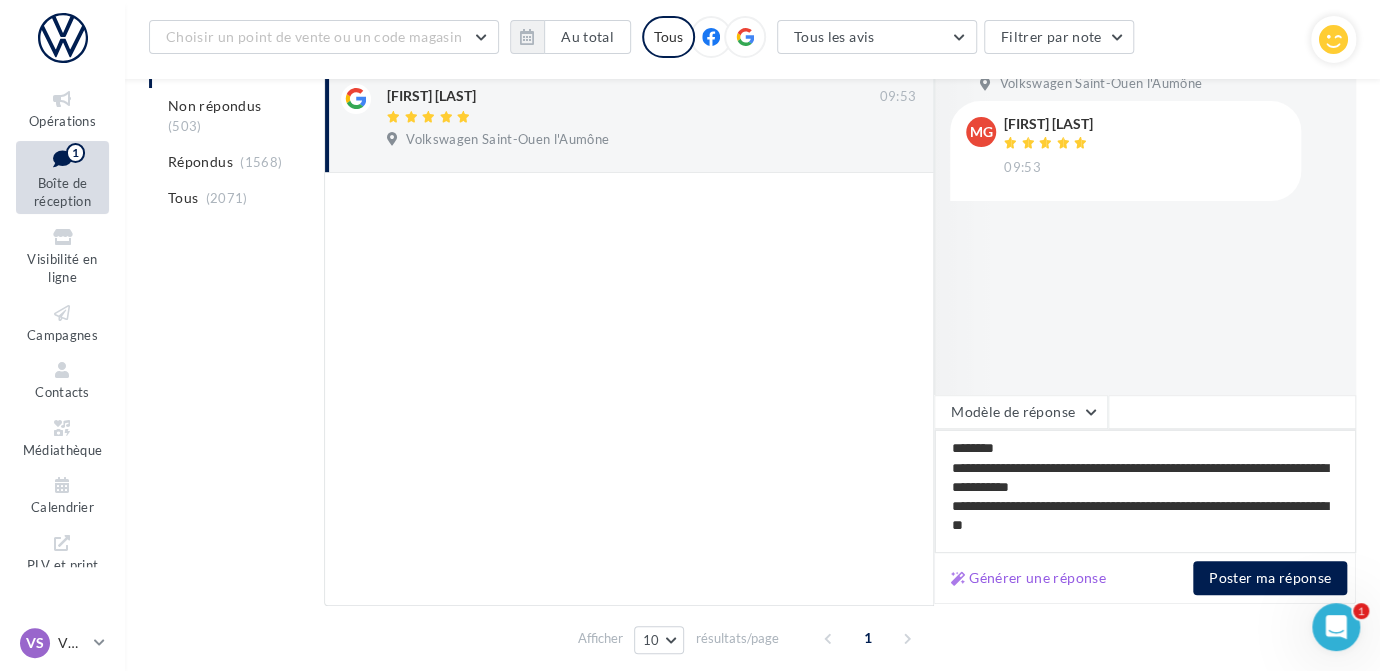 scroll, scrollTop: 20, scrollLeft: 0, axis: vertical 